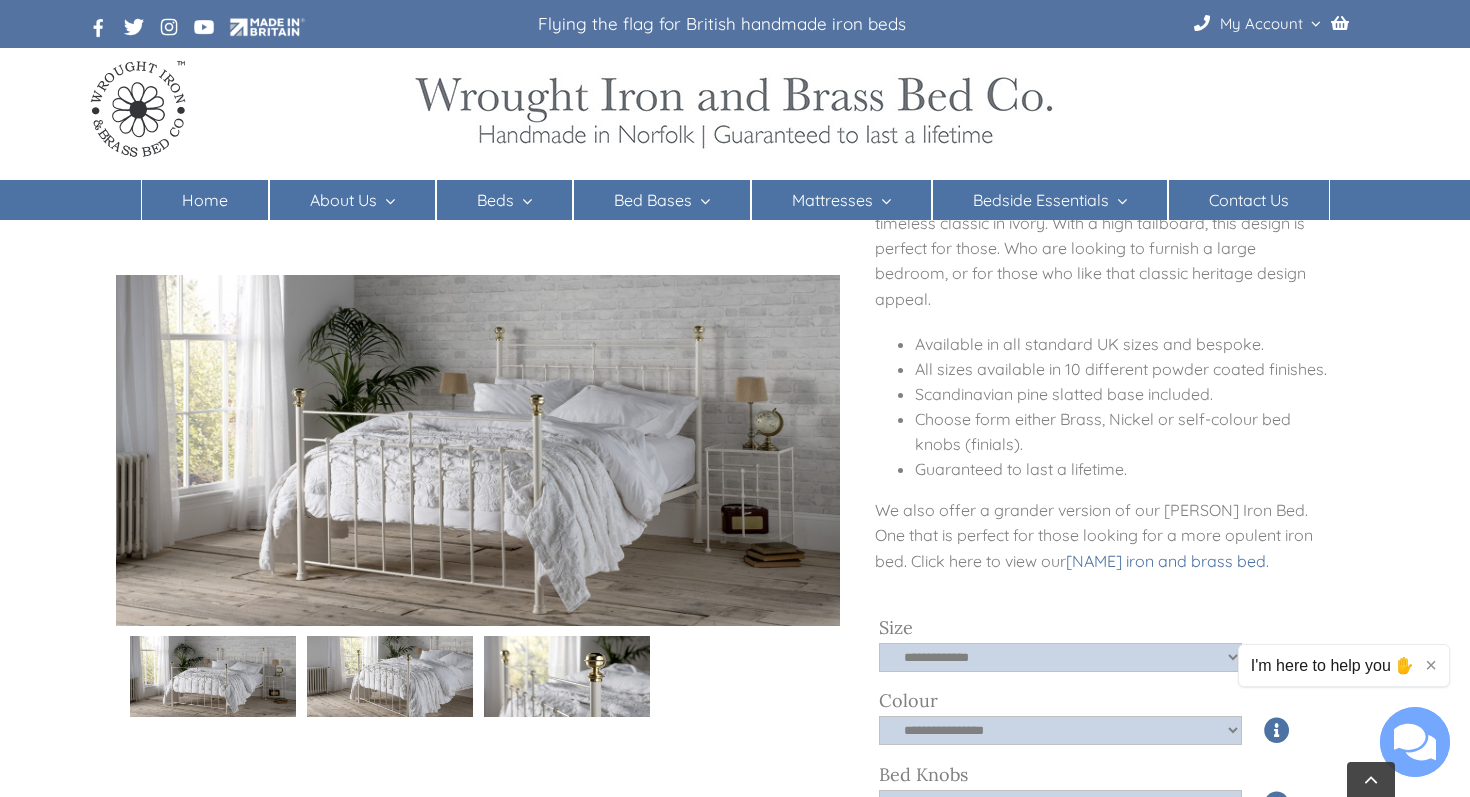 scroll, scrollTop: 224, scrollLeft: 0, axis: vertical 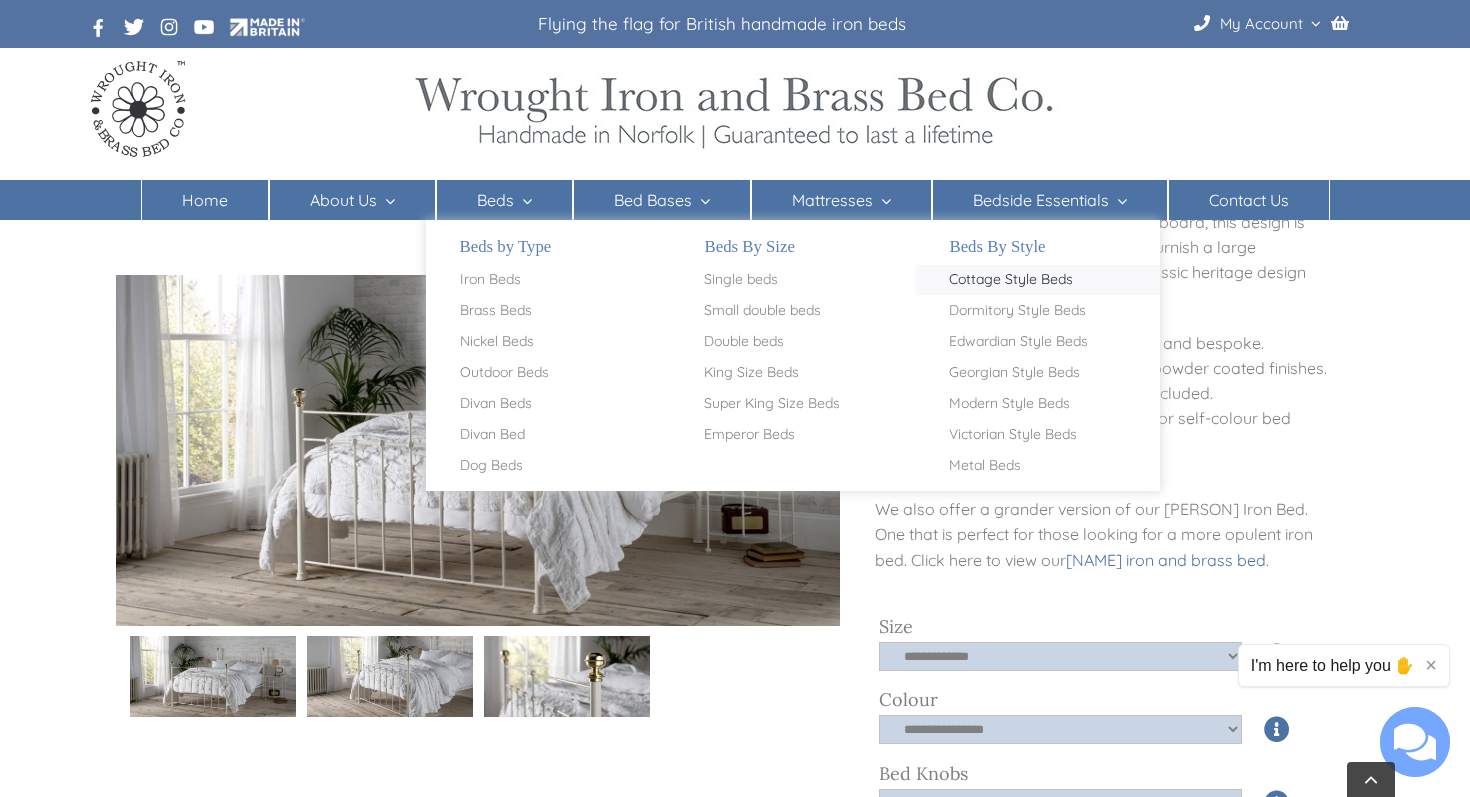 click on "Cottage Style Beds" at bounding box center [1011, 280] 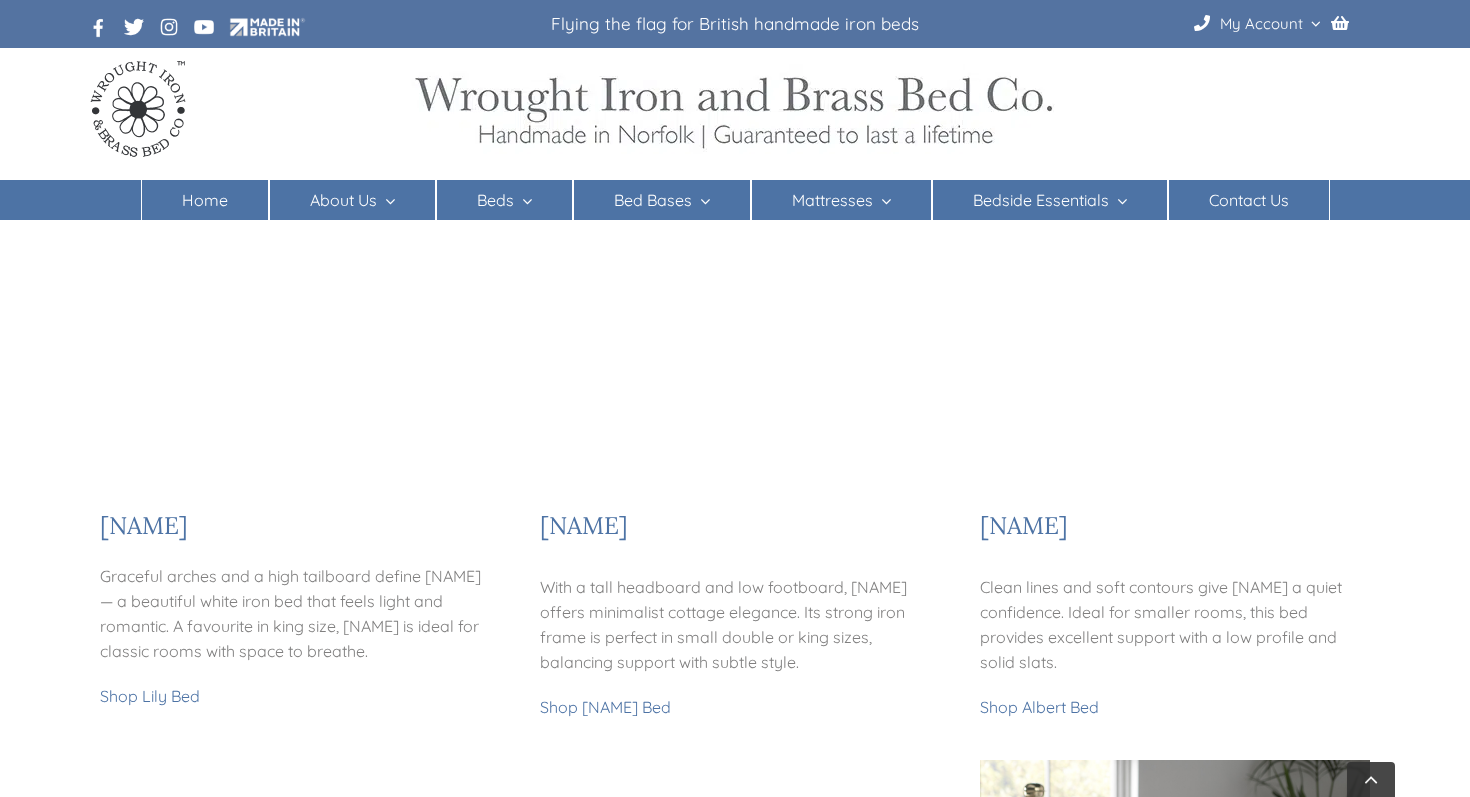 scroll, scrollTop: 296, scrollLeft: 0, axis: vertical 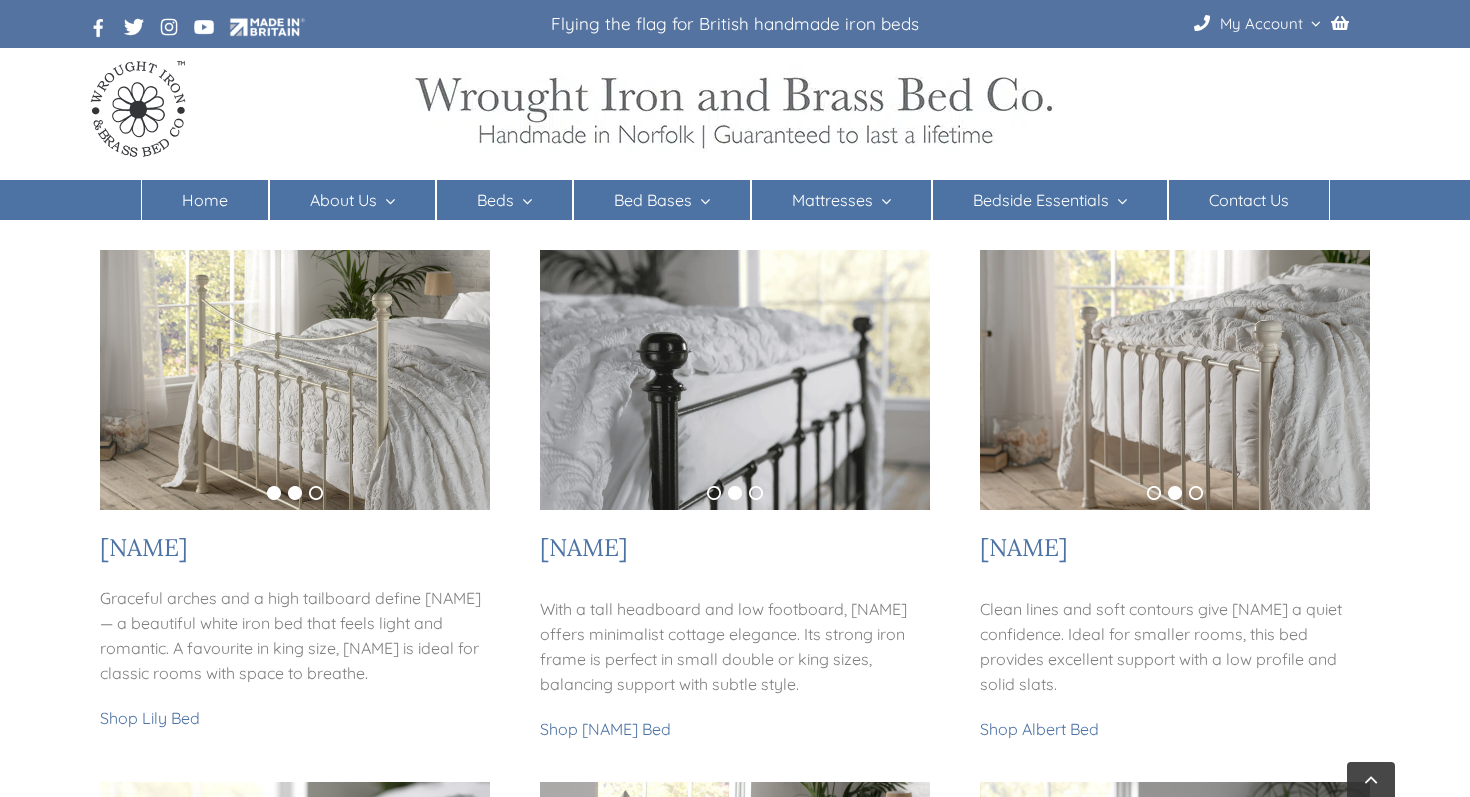 click on "1" at bounding box center (274, 493) 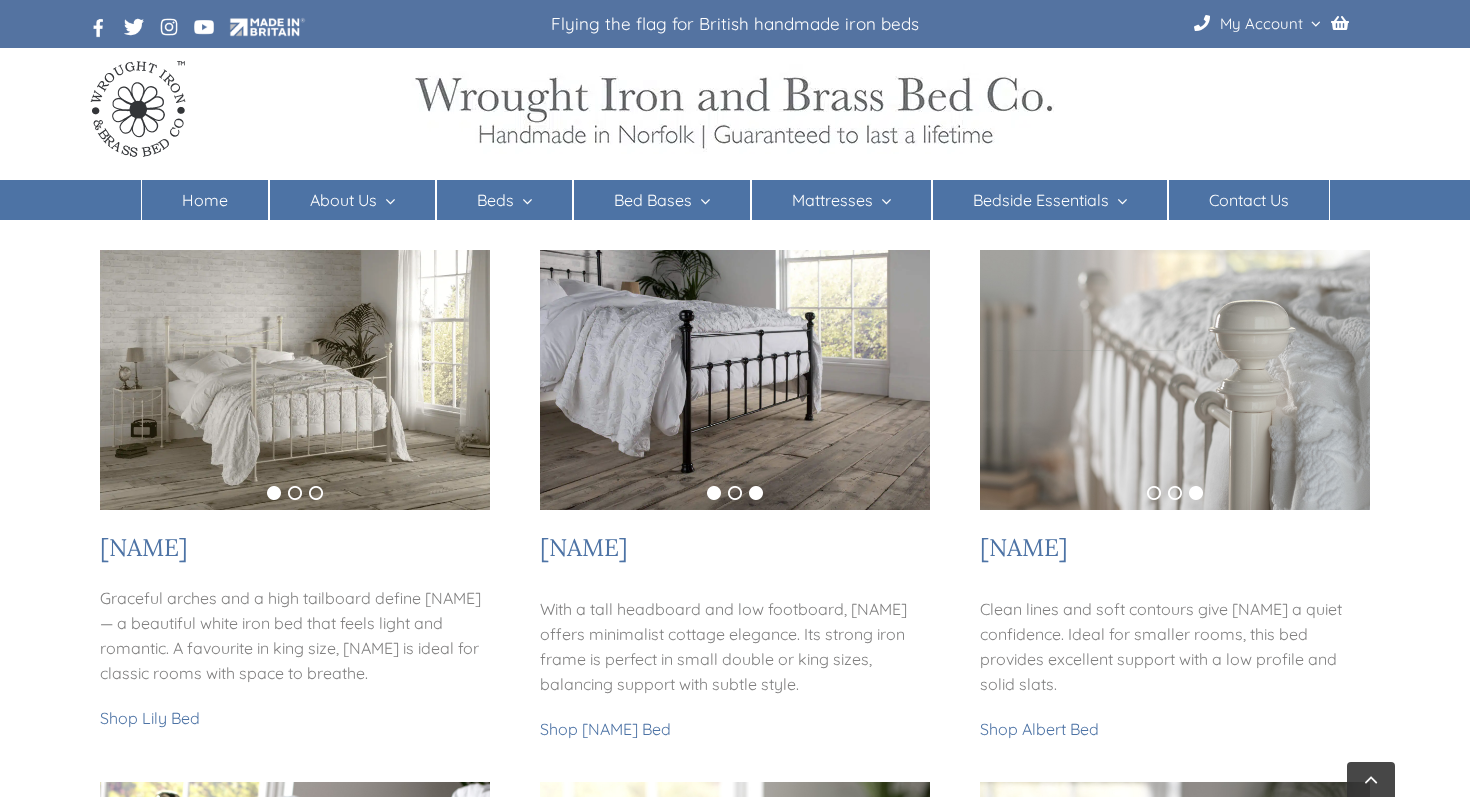 click on "1" at bounding box center [714, 493] 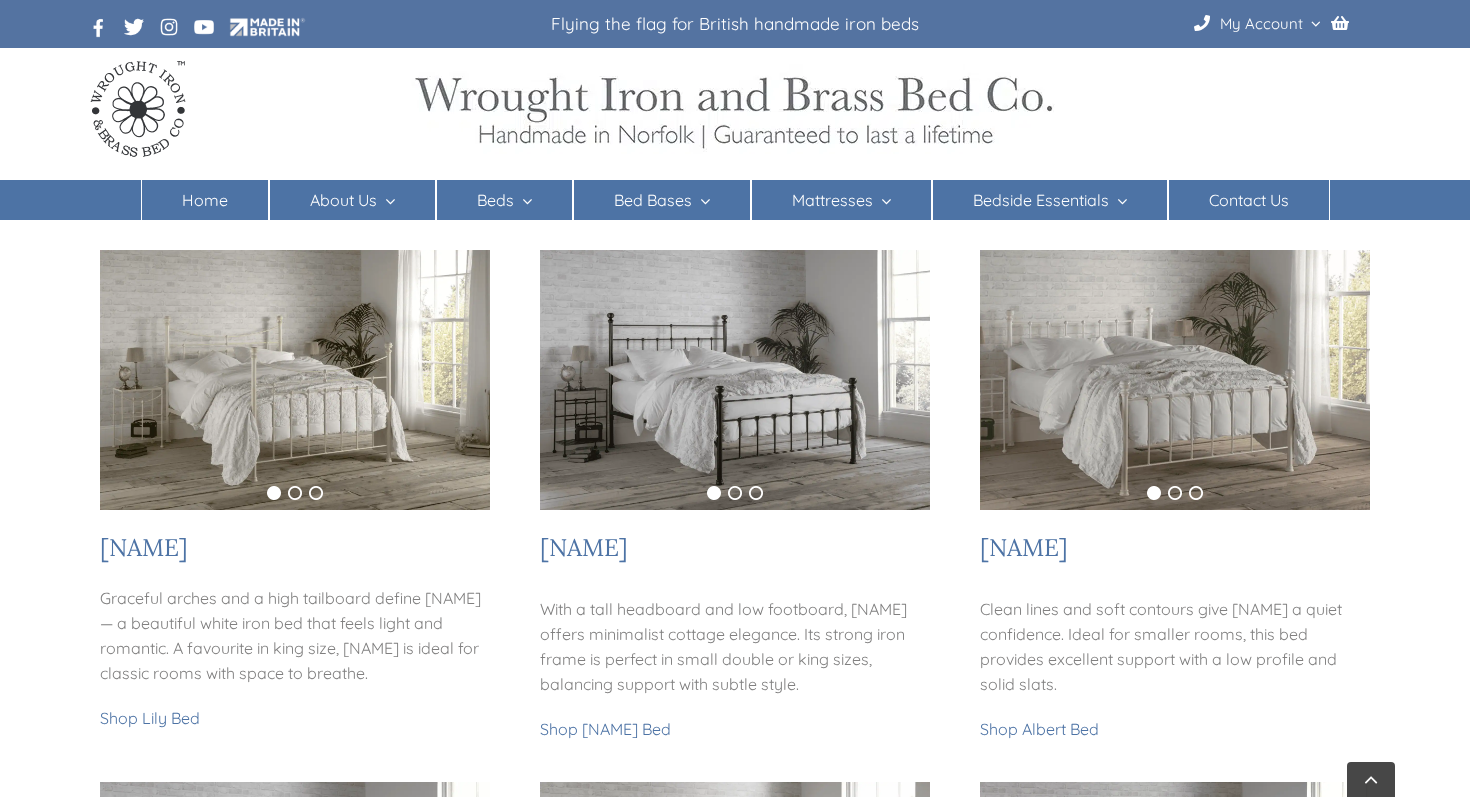 click on "1" at bounding box center (1154, 493) 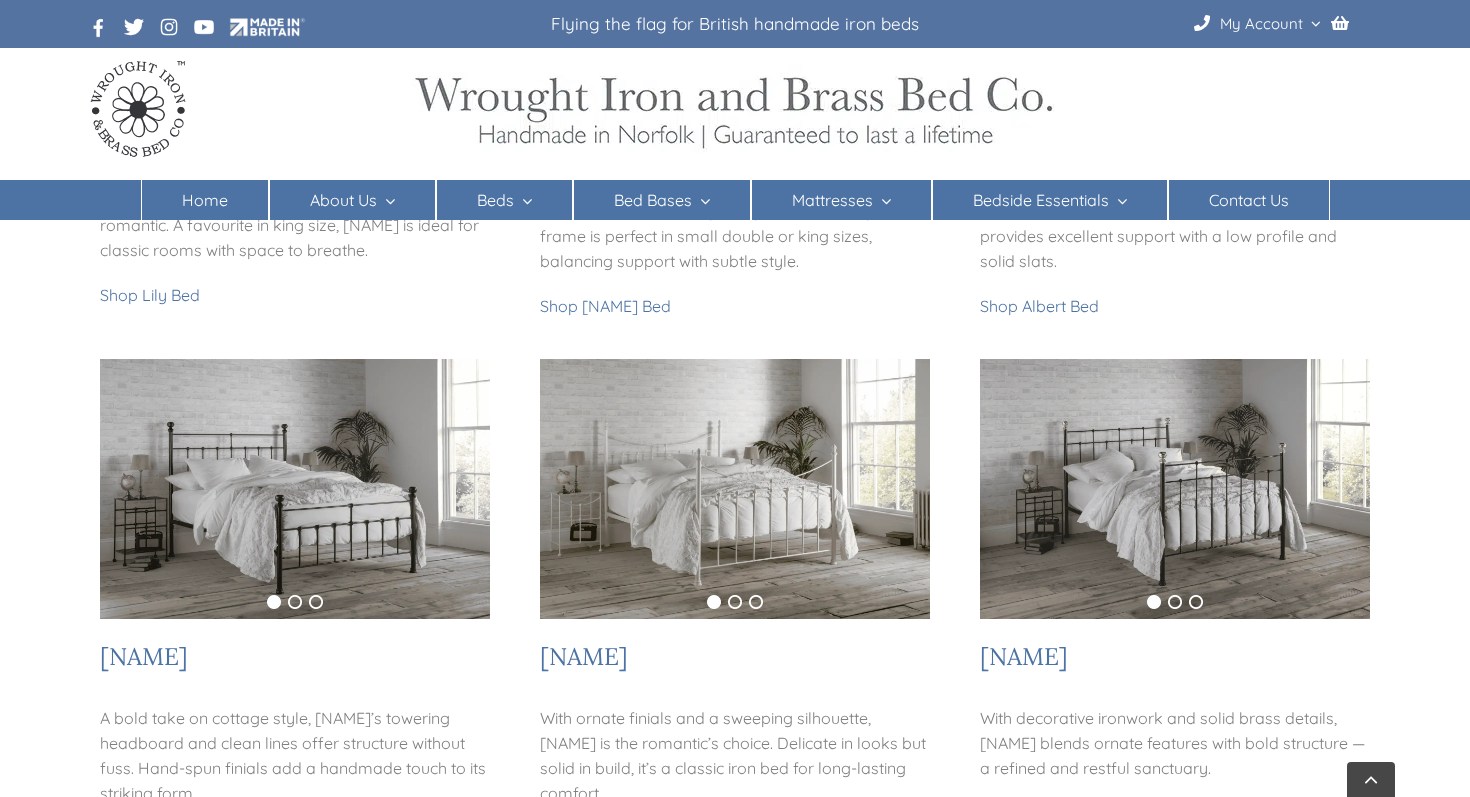 scroll, scrollTop: 804, scrollLeft: 0, axis: vertical 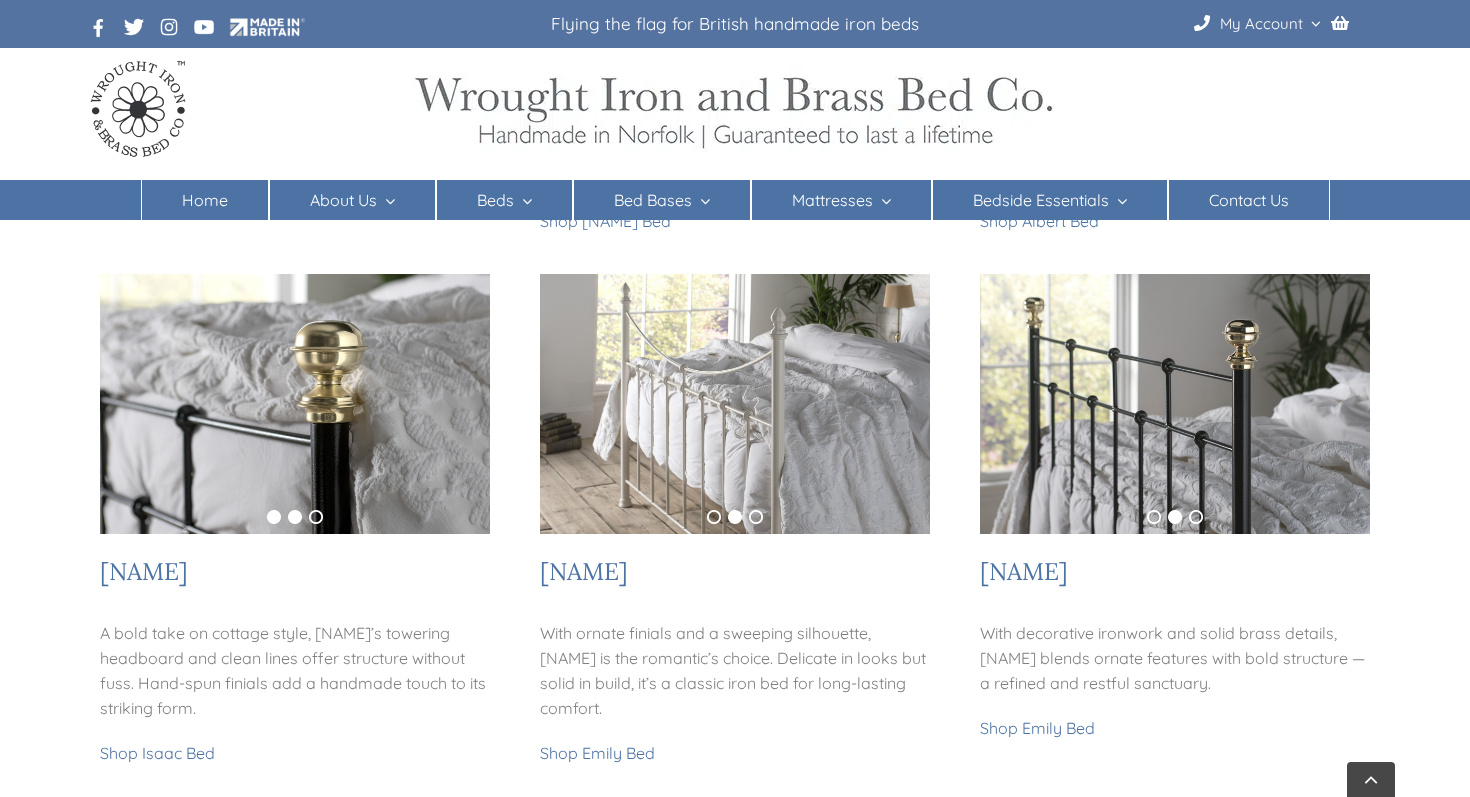 click on "1" at bounding box center [274, 517] 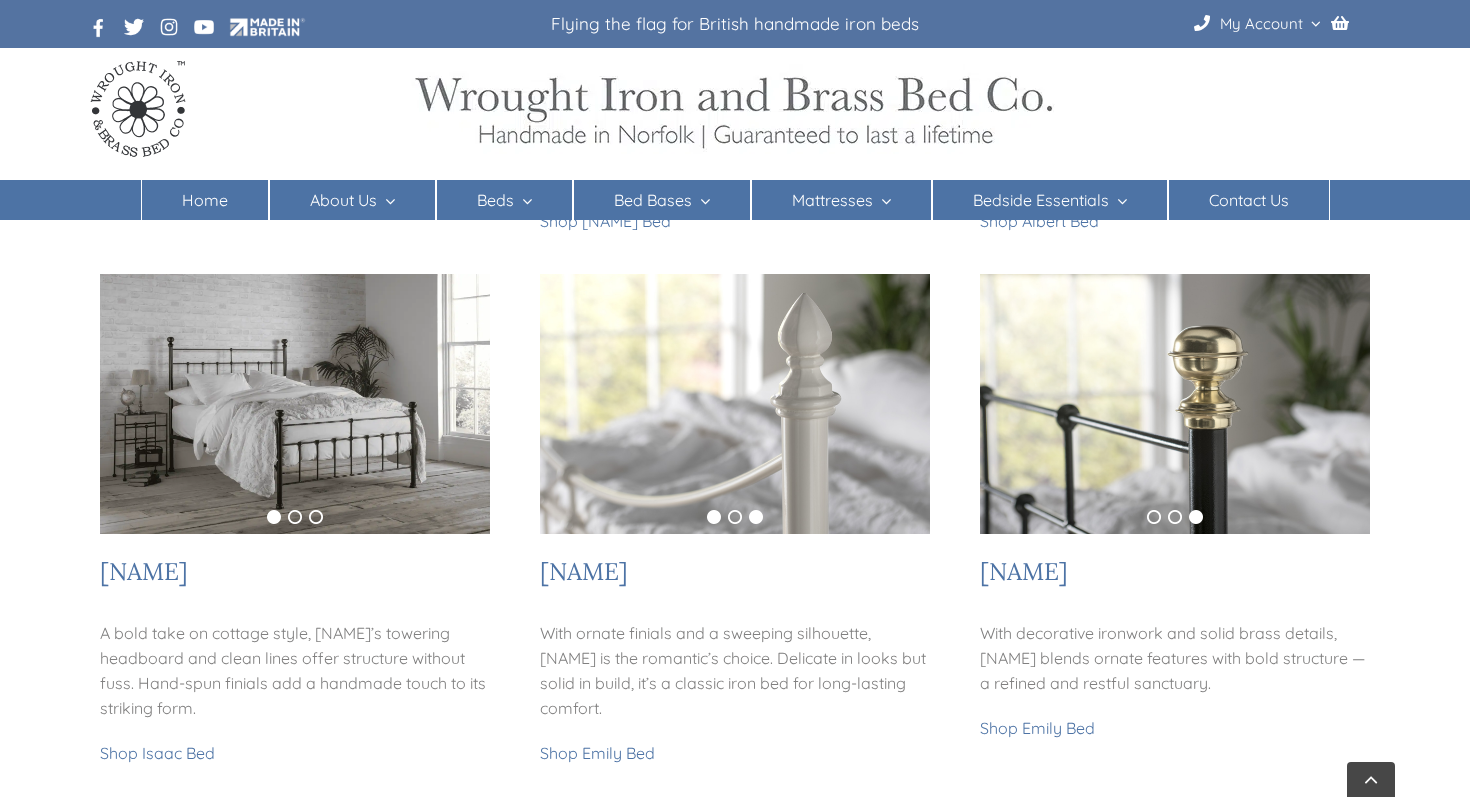 click on "1" at bounding box center (714, 517) 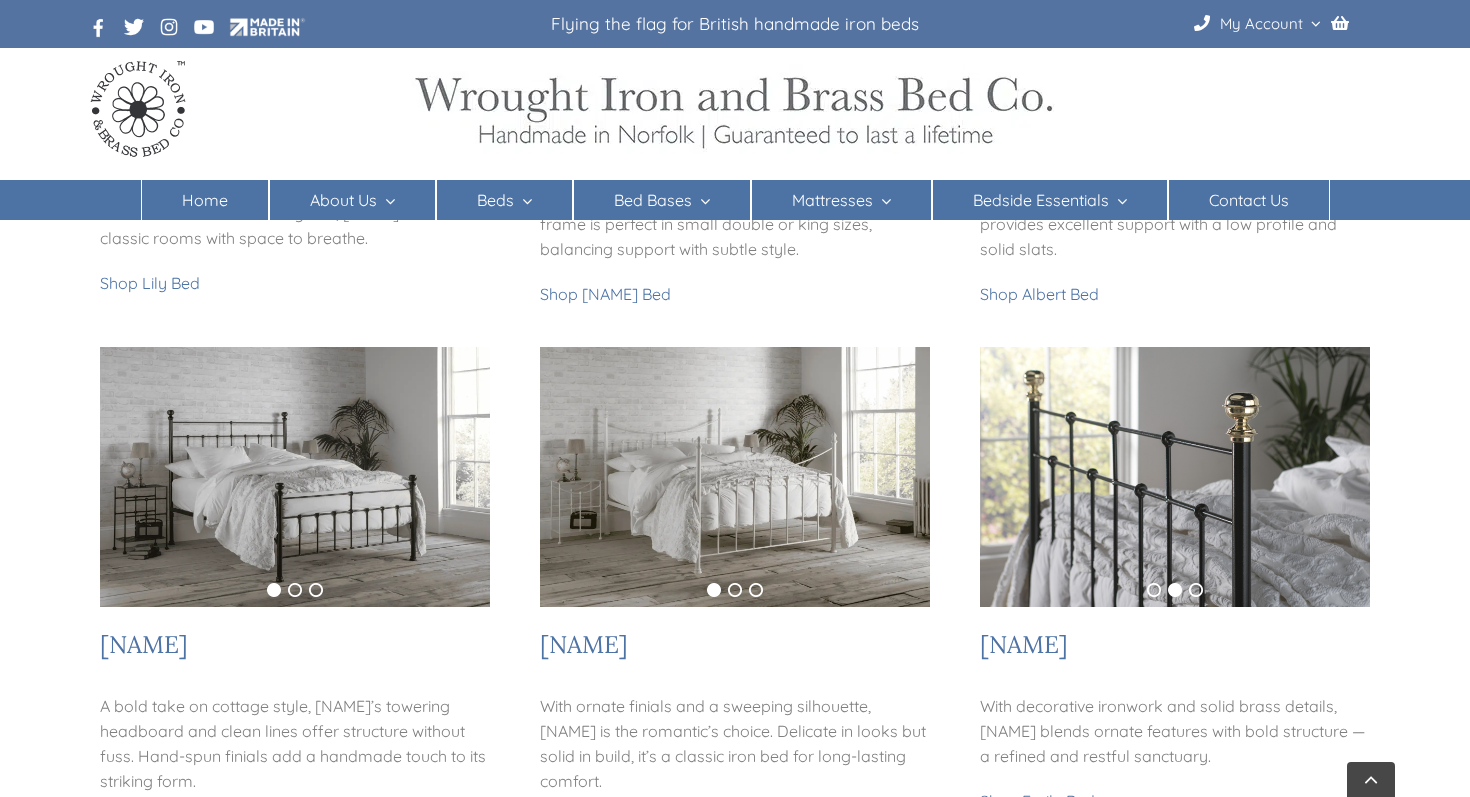 scroll, scrollTop: 736, scrollLeft: 0, axis: vertical 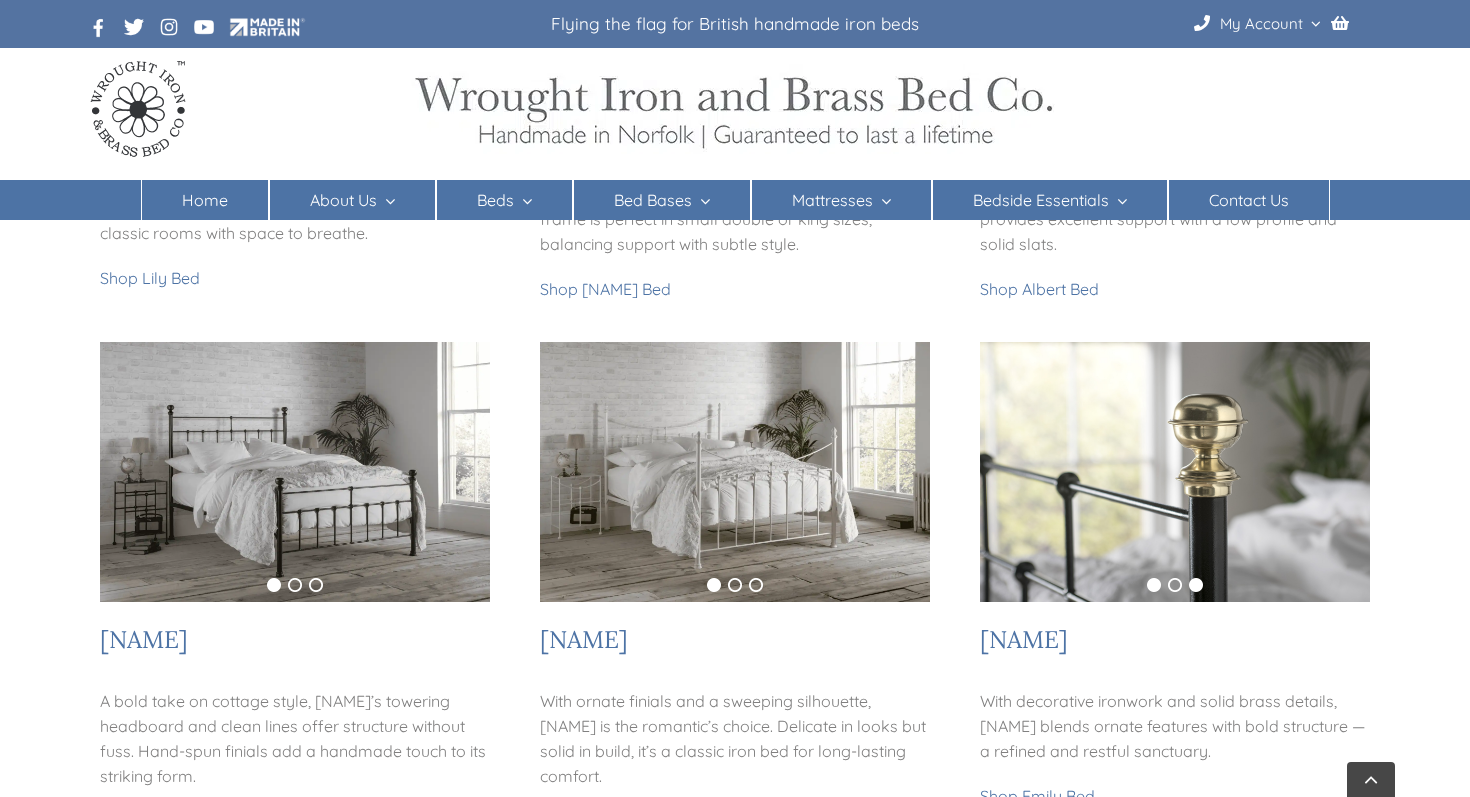click on "1" at bounding box center [1154, 585] 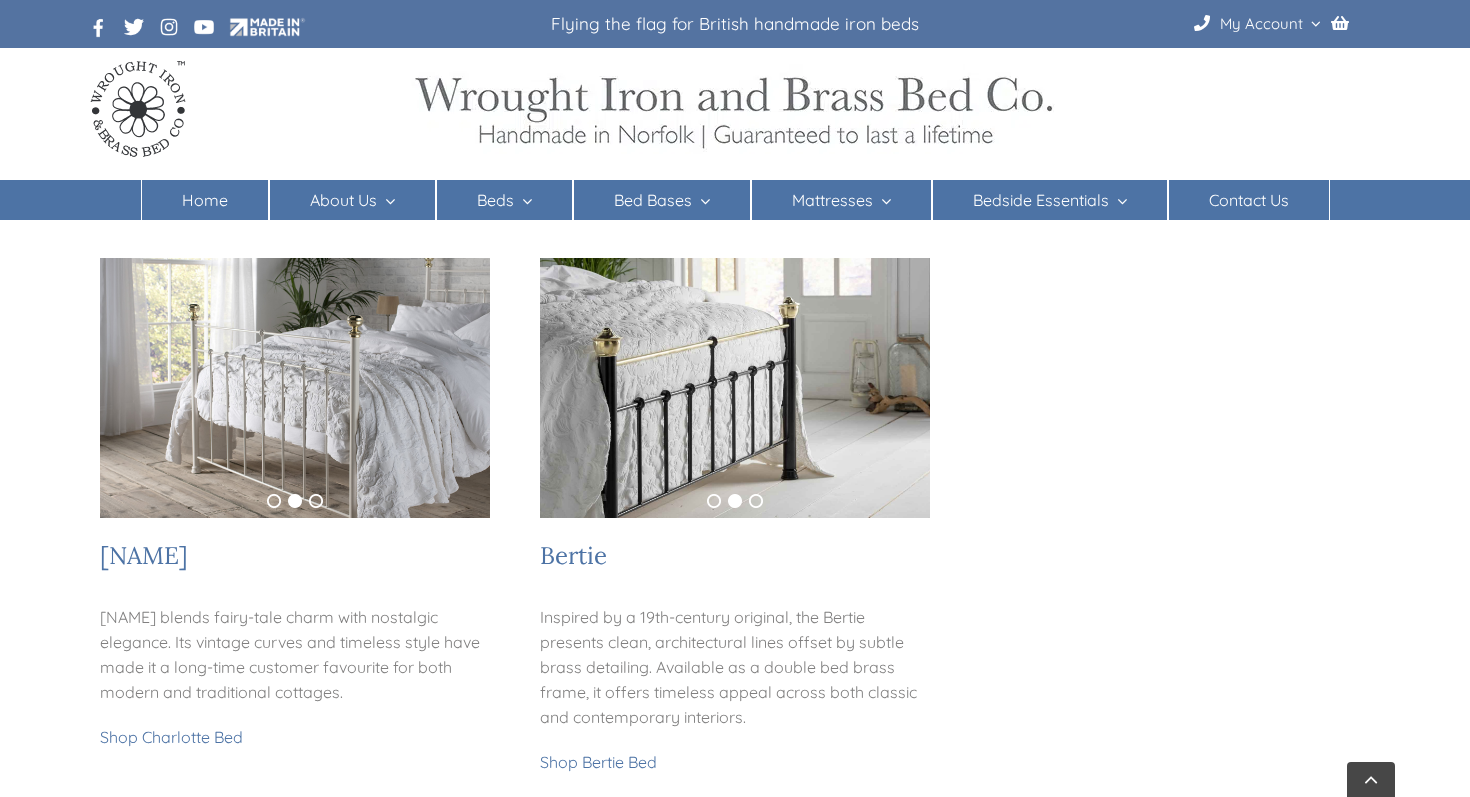 scroll, scrollTop: 1365, scrollLeft: 0, axis: vertical 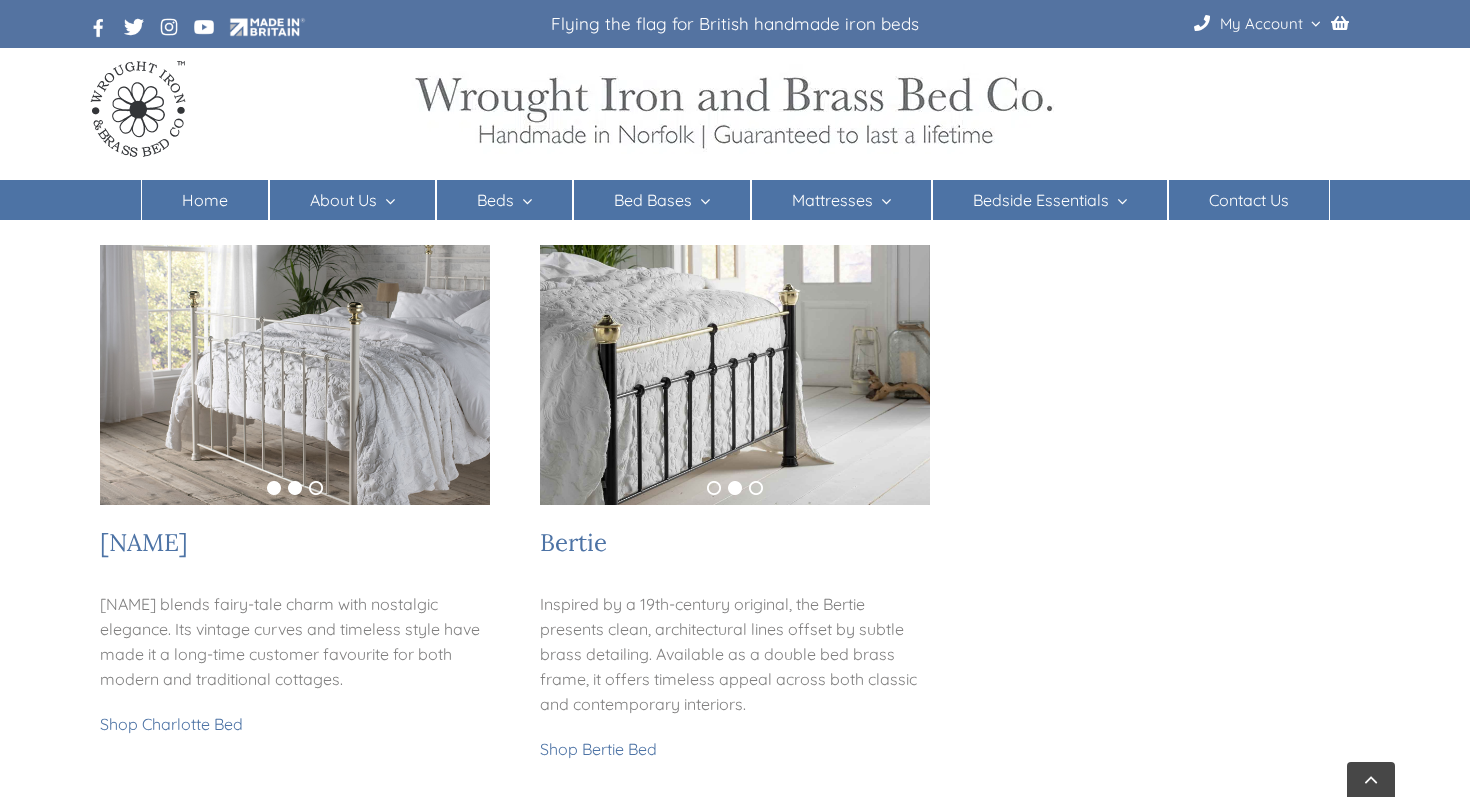 click on "1" at bounding box center (274, 488) 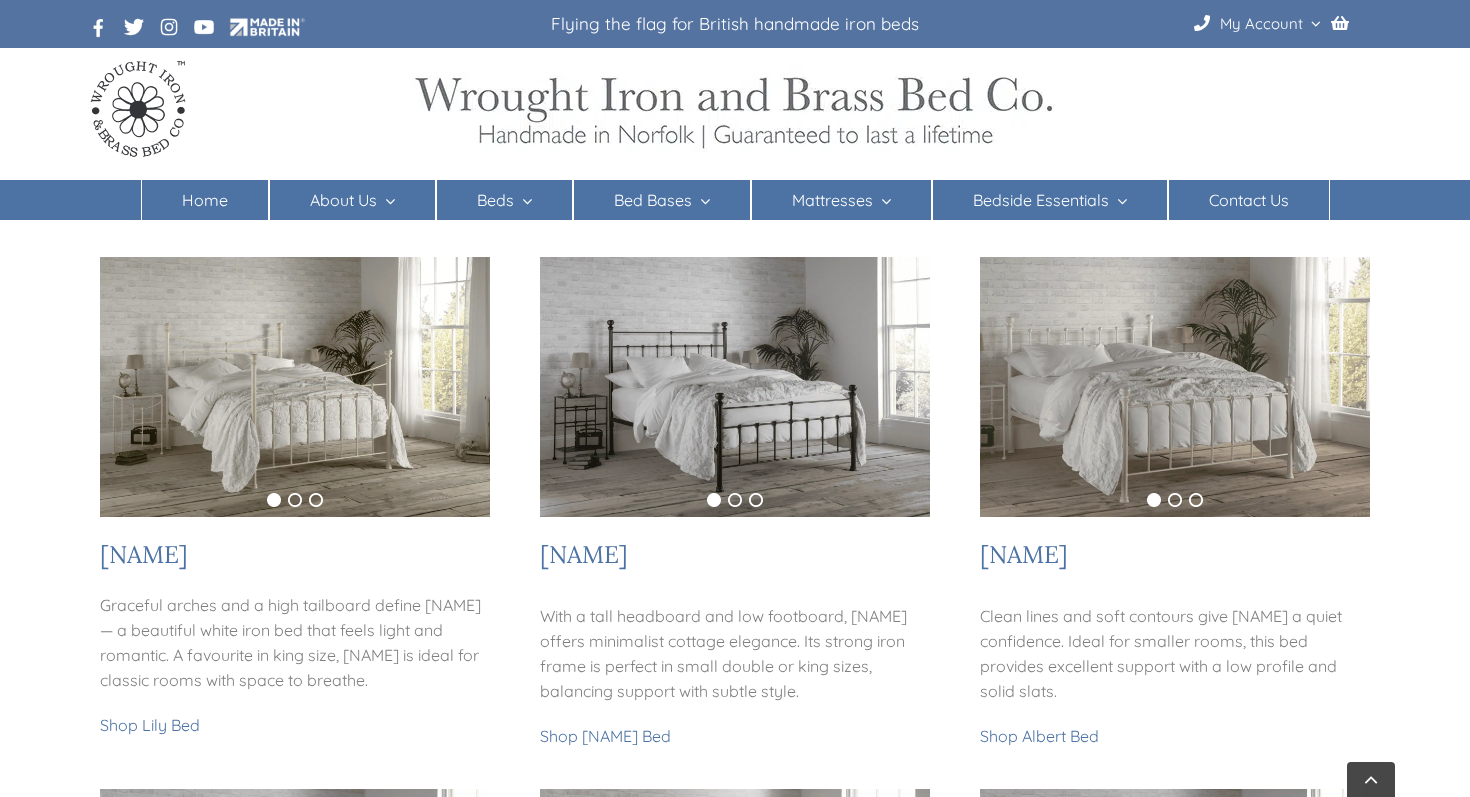 scroll, scrollTop: 298, scrollLeft: 0, axis: vertical 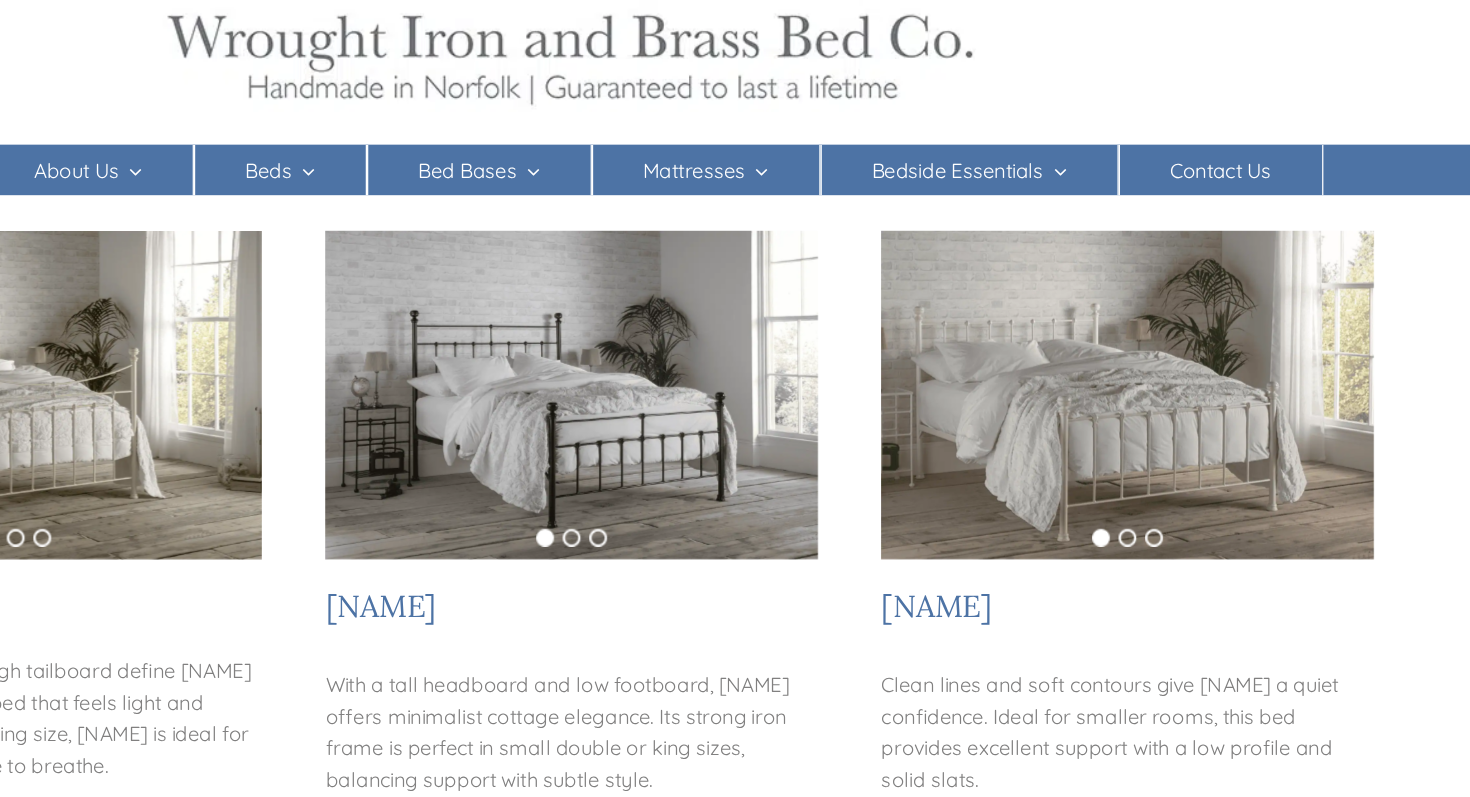 click at bounding box center (1174, 377) 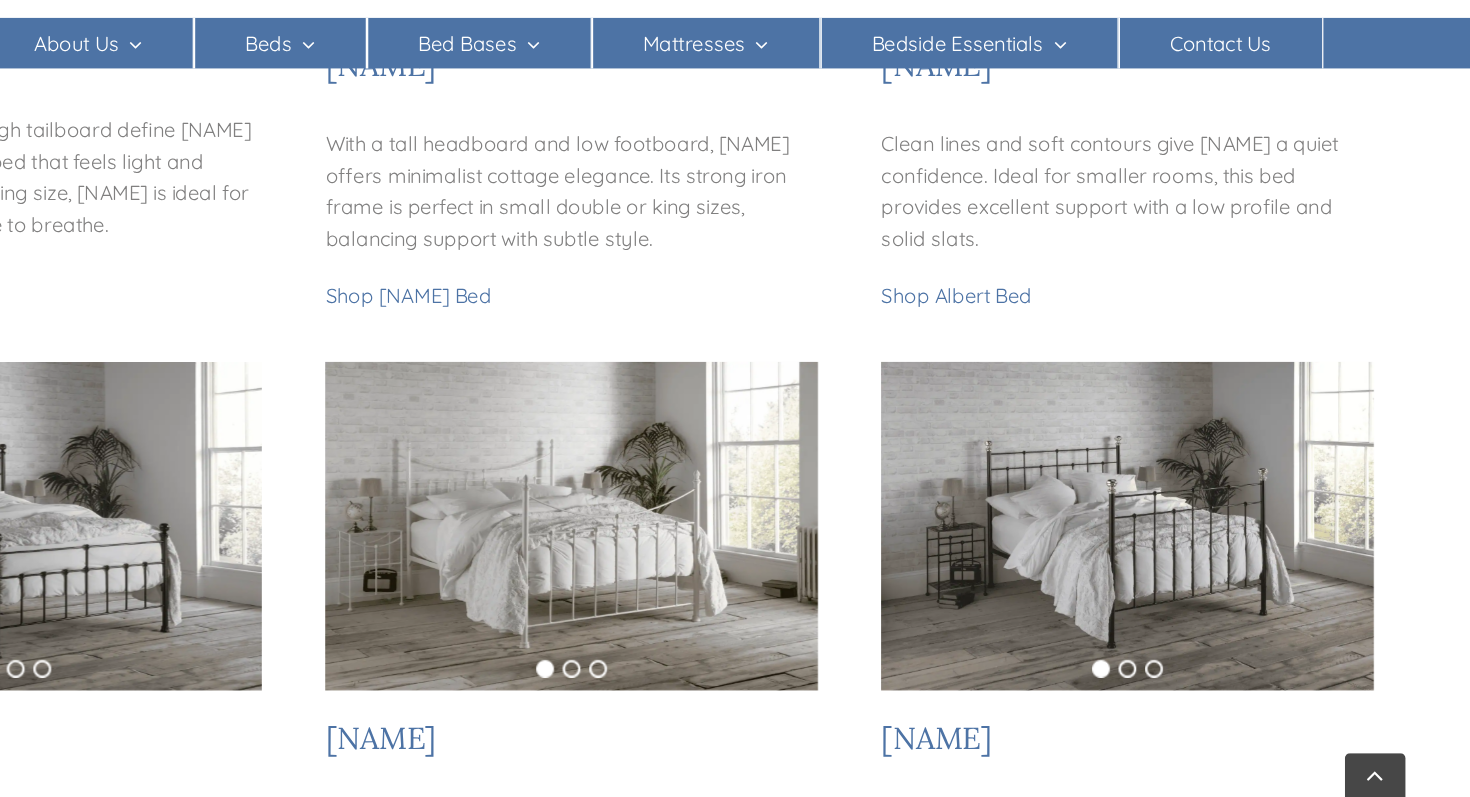 scroll, scrollTop: 626, scrollLeft: 0, axis: vertical 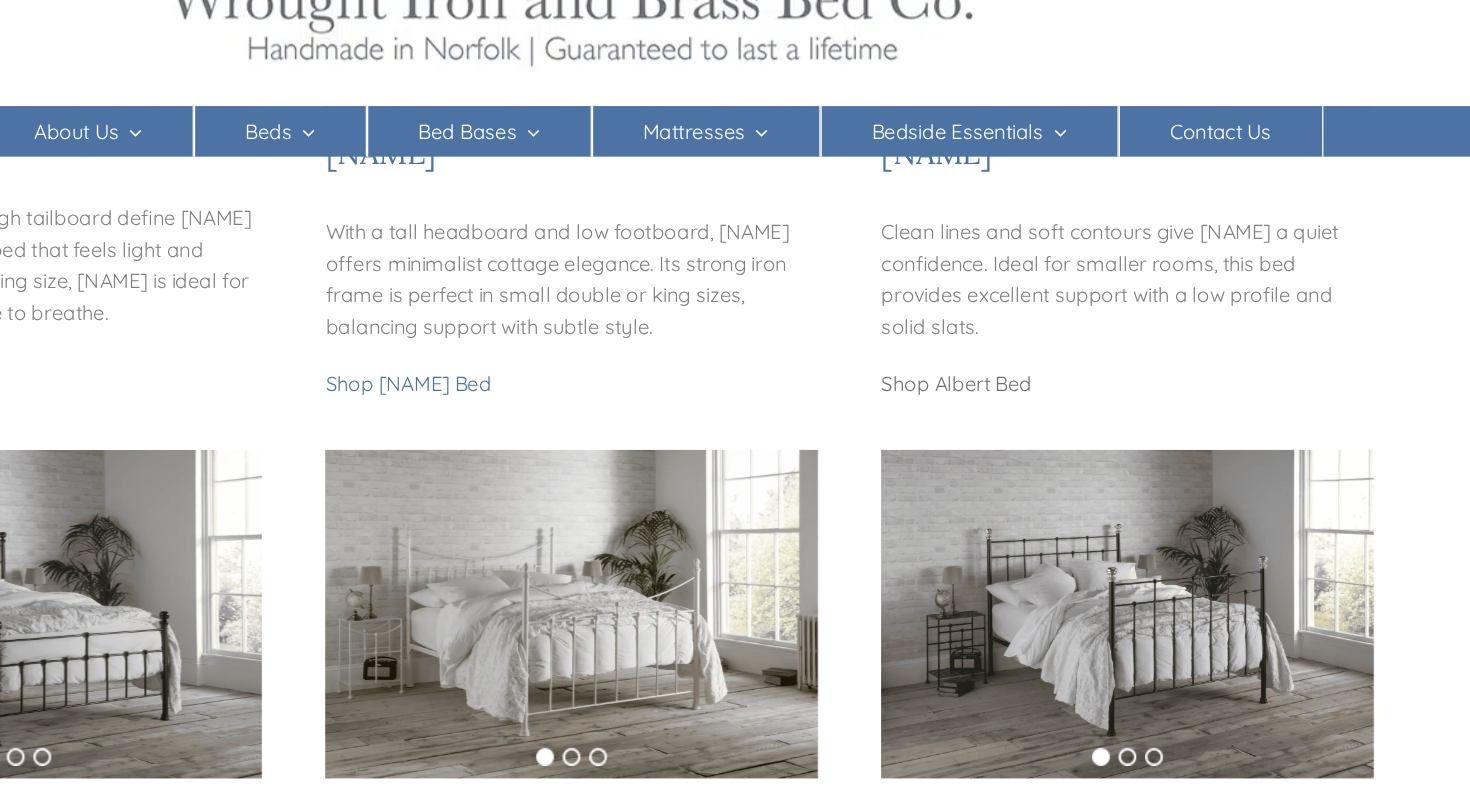 click on "Shop Albert Bed" at bounding box center (1039, 399) 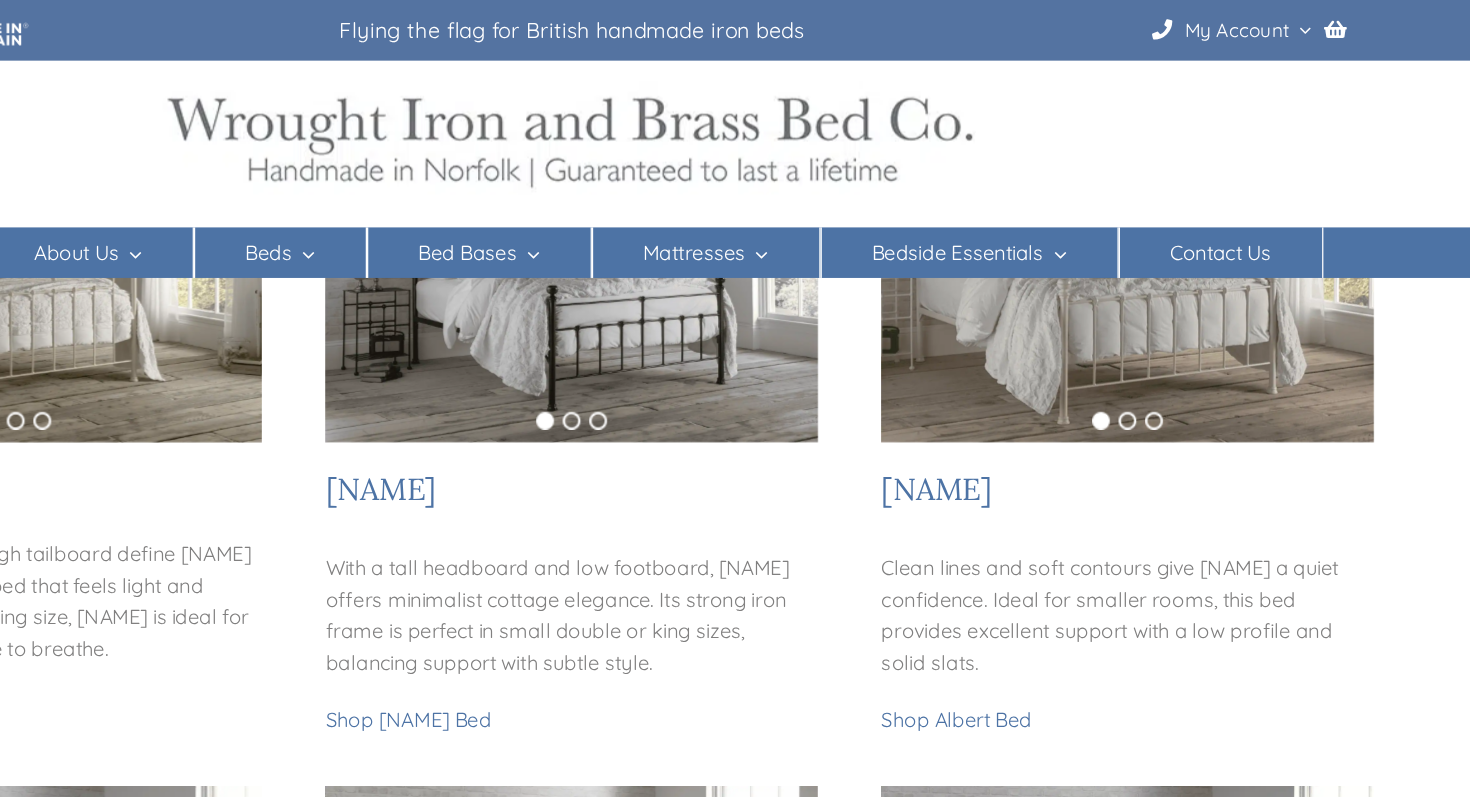 scroll, scrollTop: 354, scrollLeft: 0, axis: vertical 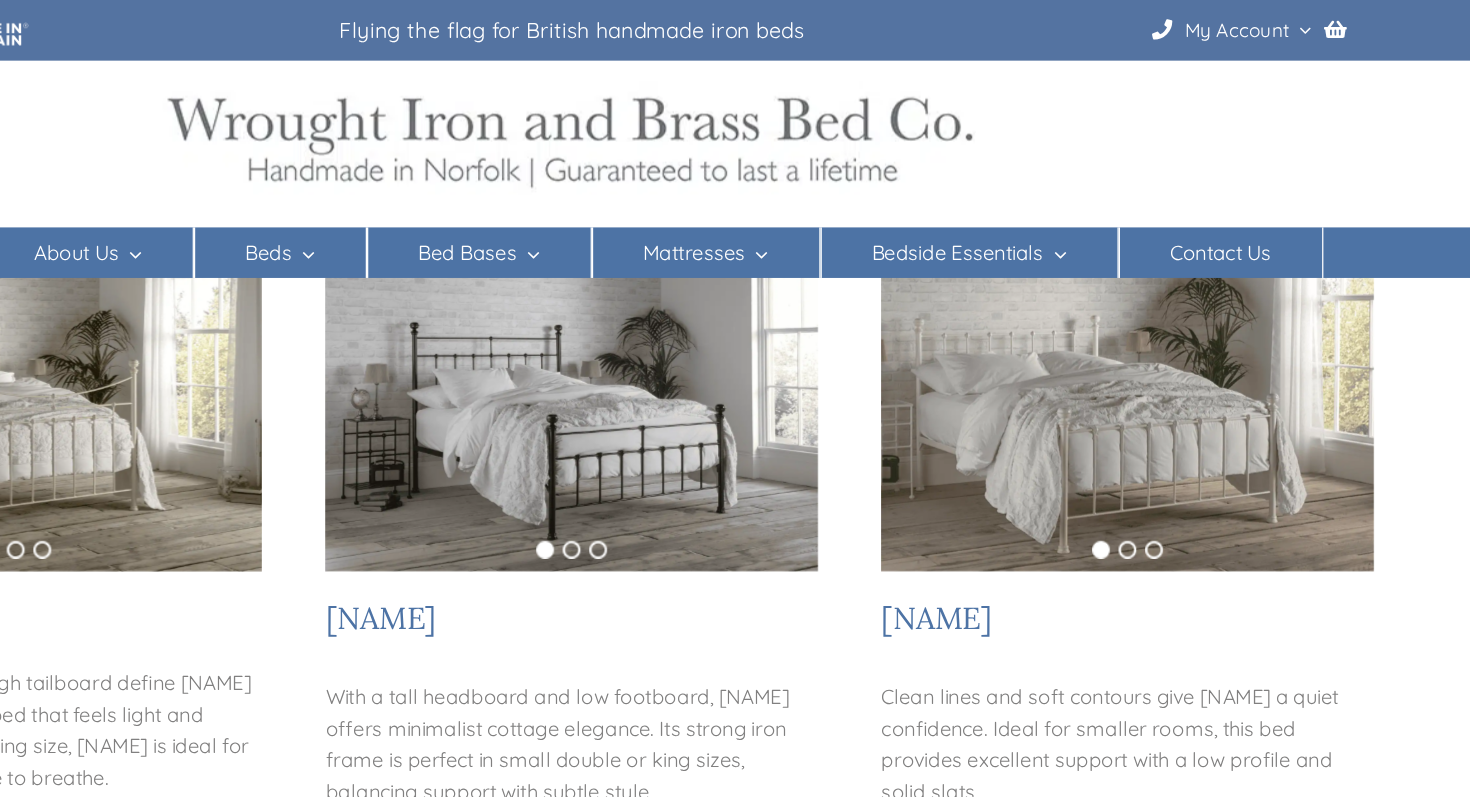 click at bounding box center (1174, 321) 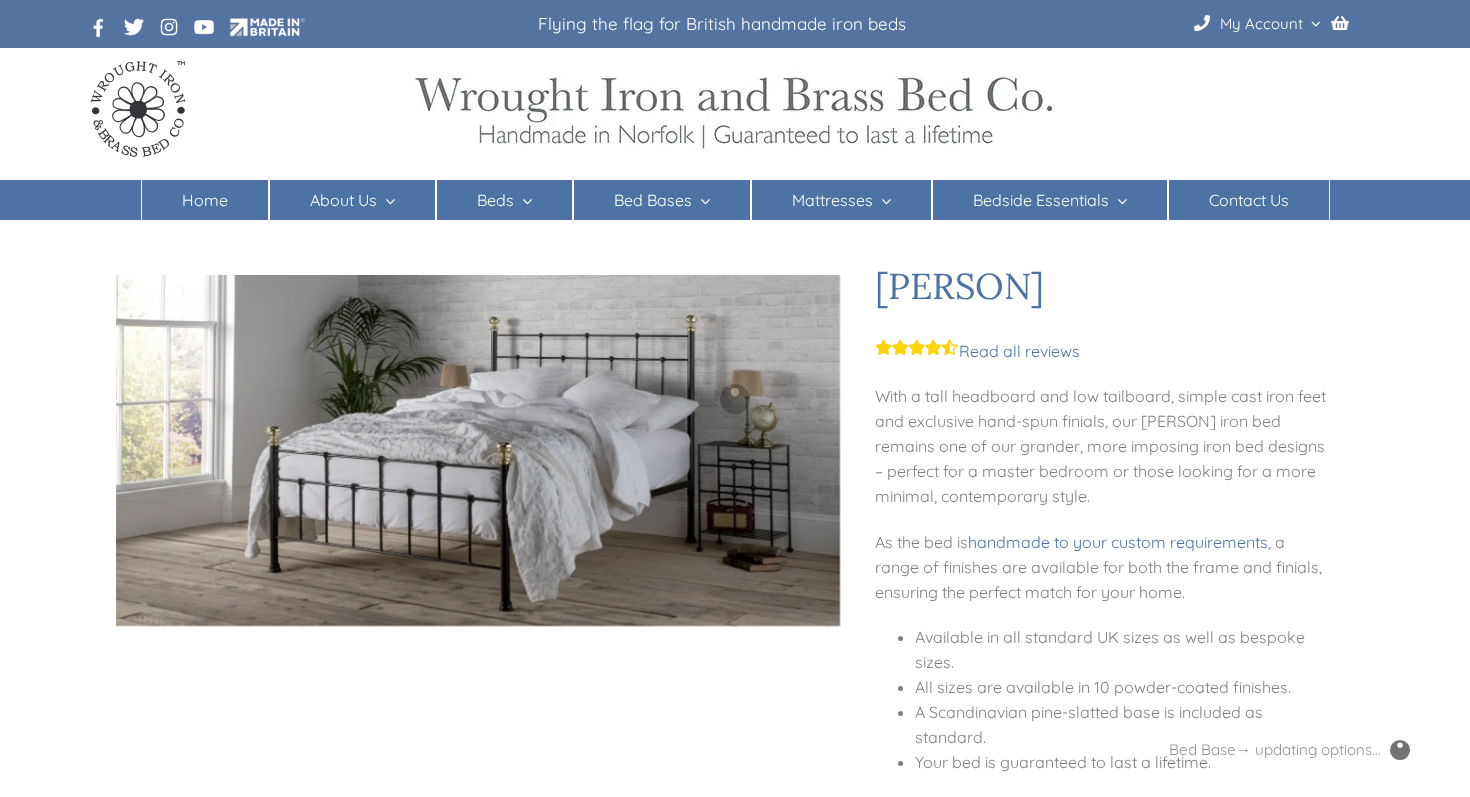 scroll, scrollTop: 0, scrollLeft: 0, axis: both 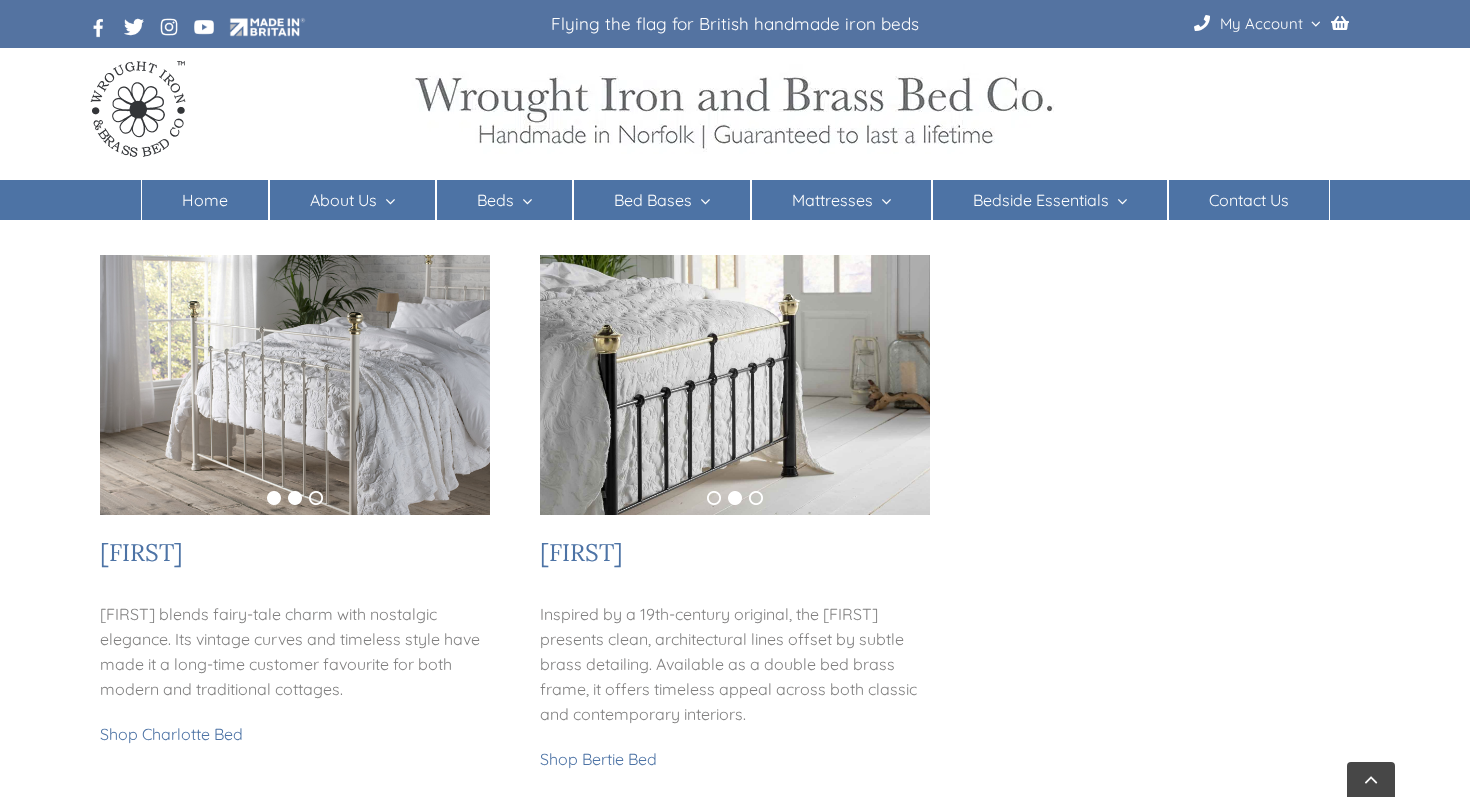 click on "1" at bounding box center [274, 498] 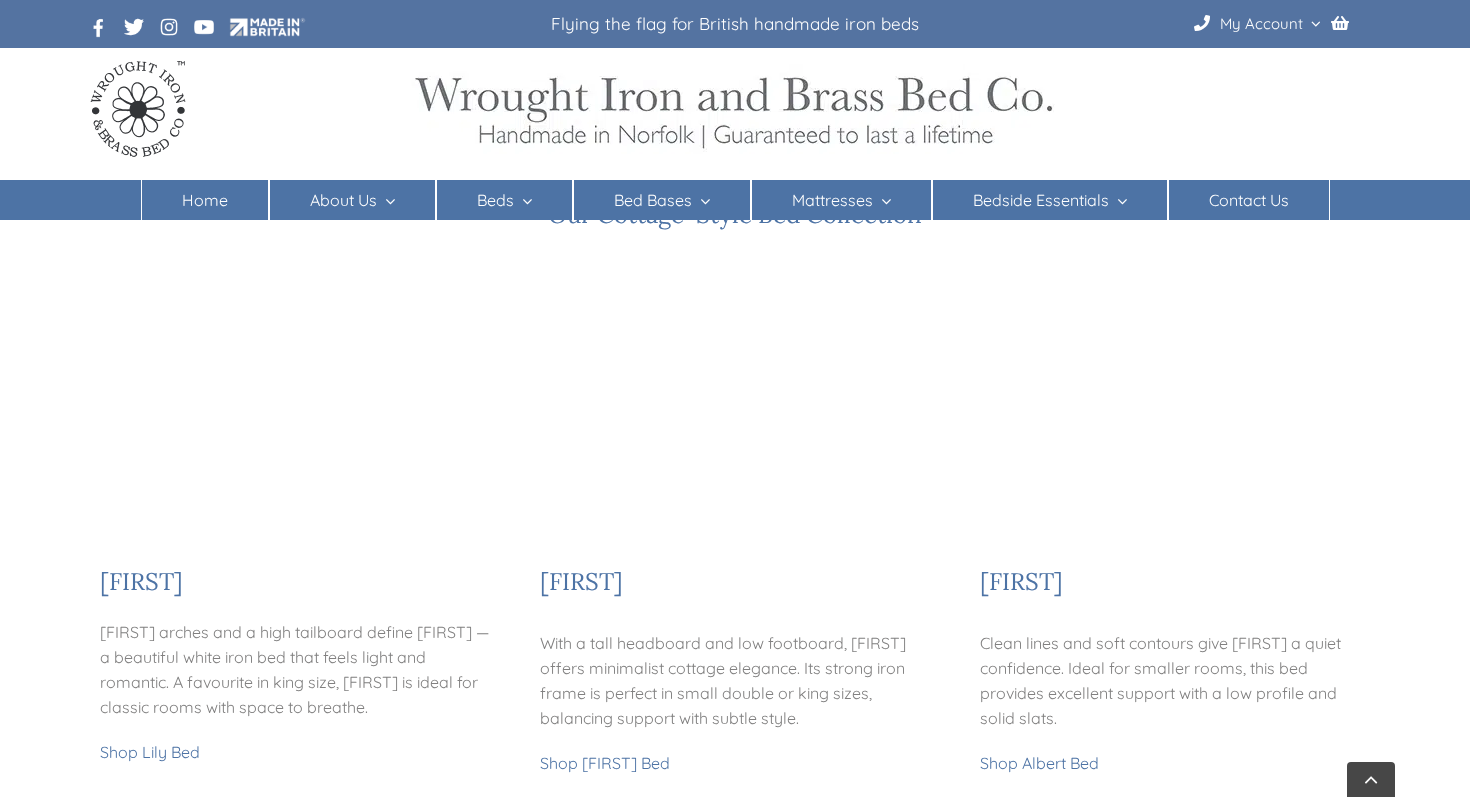 scroll, scrollTop: 237, scrollLeft: 0, axis: vertical 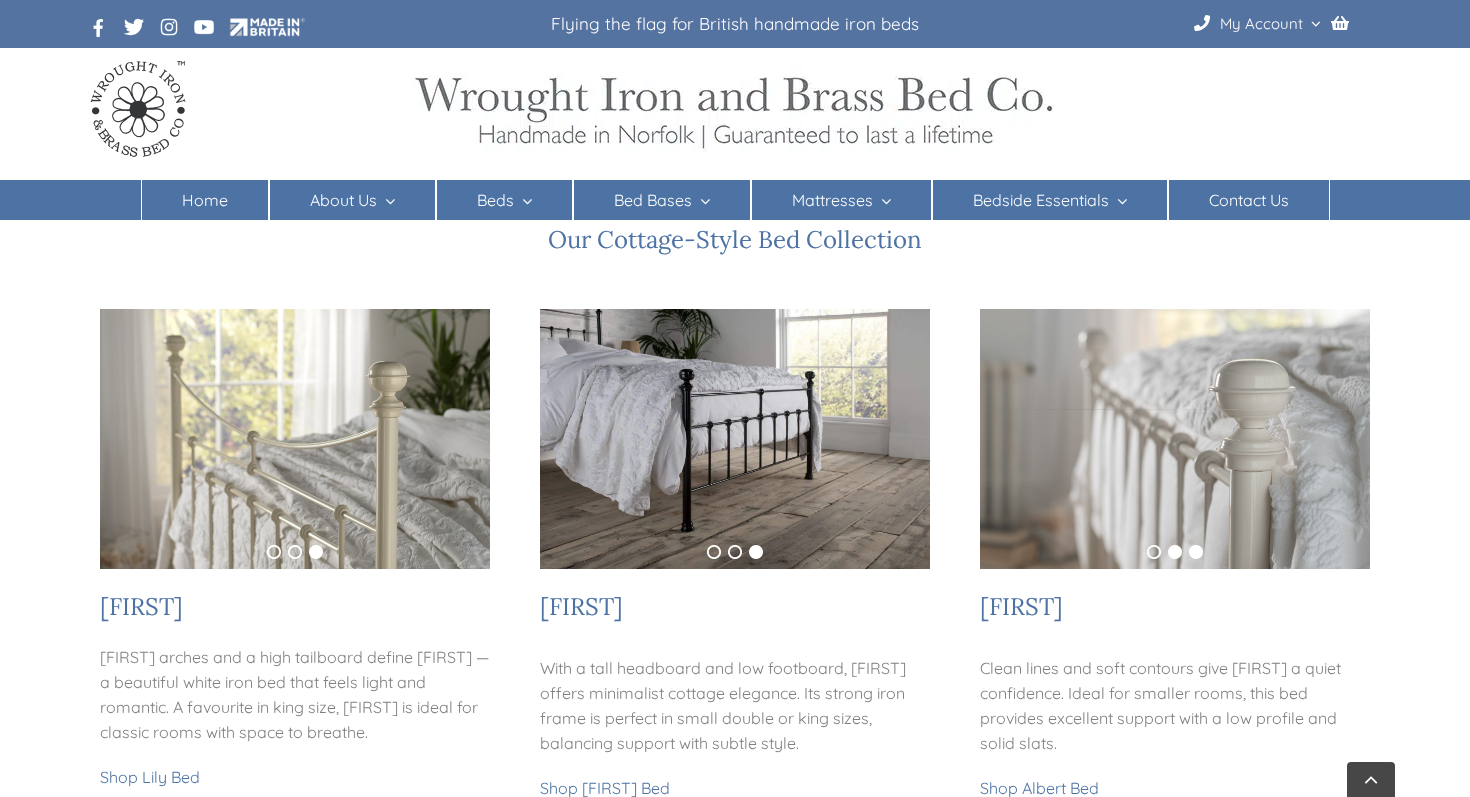 click on "2" at bounding box center (1175, 552) 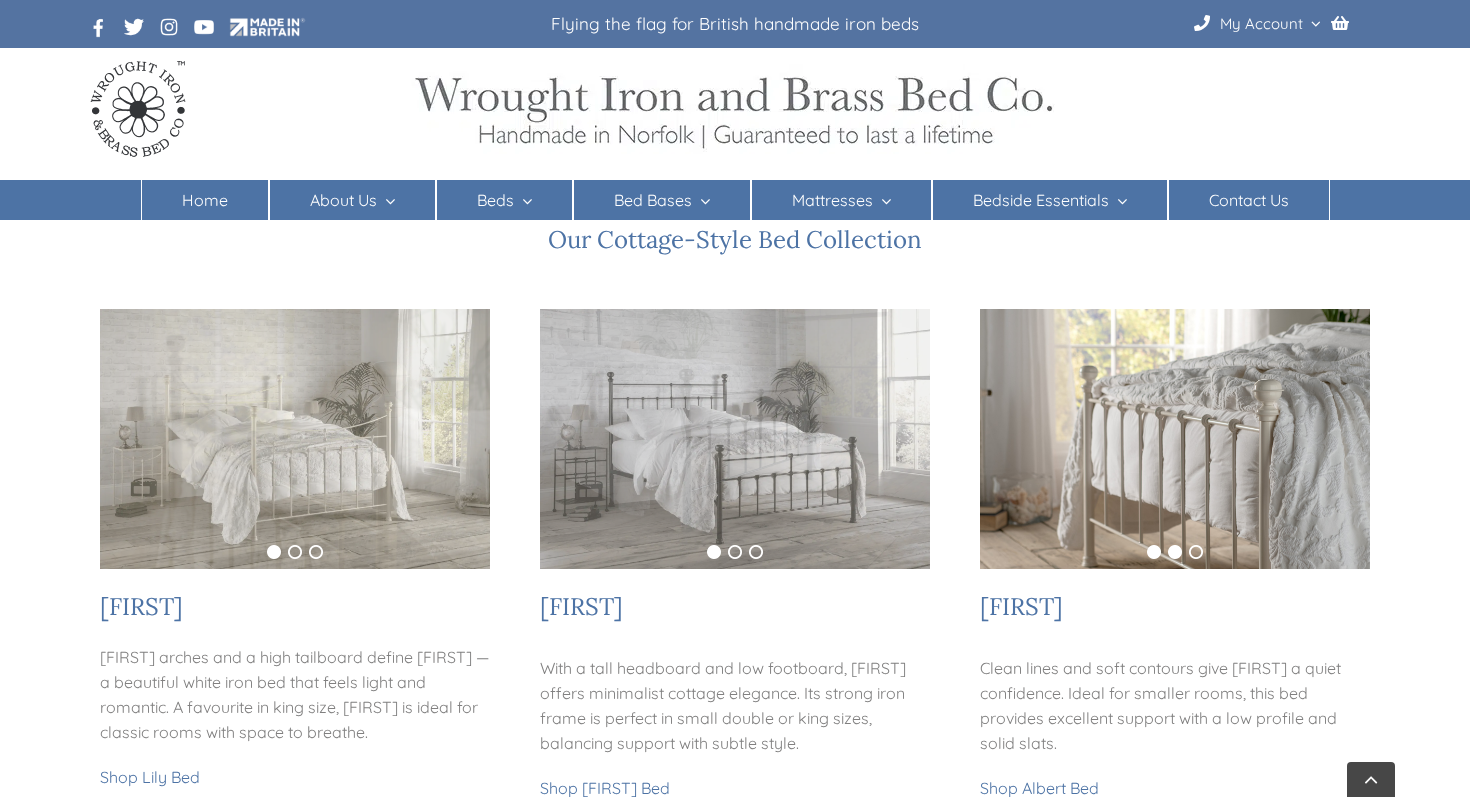 click on "1" at bounding box center (1154, 552) 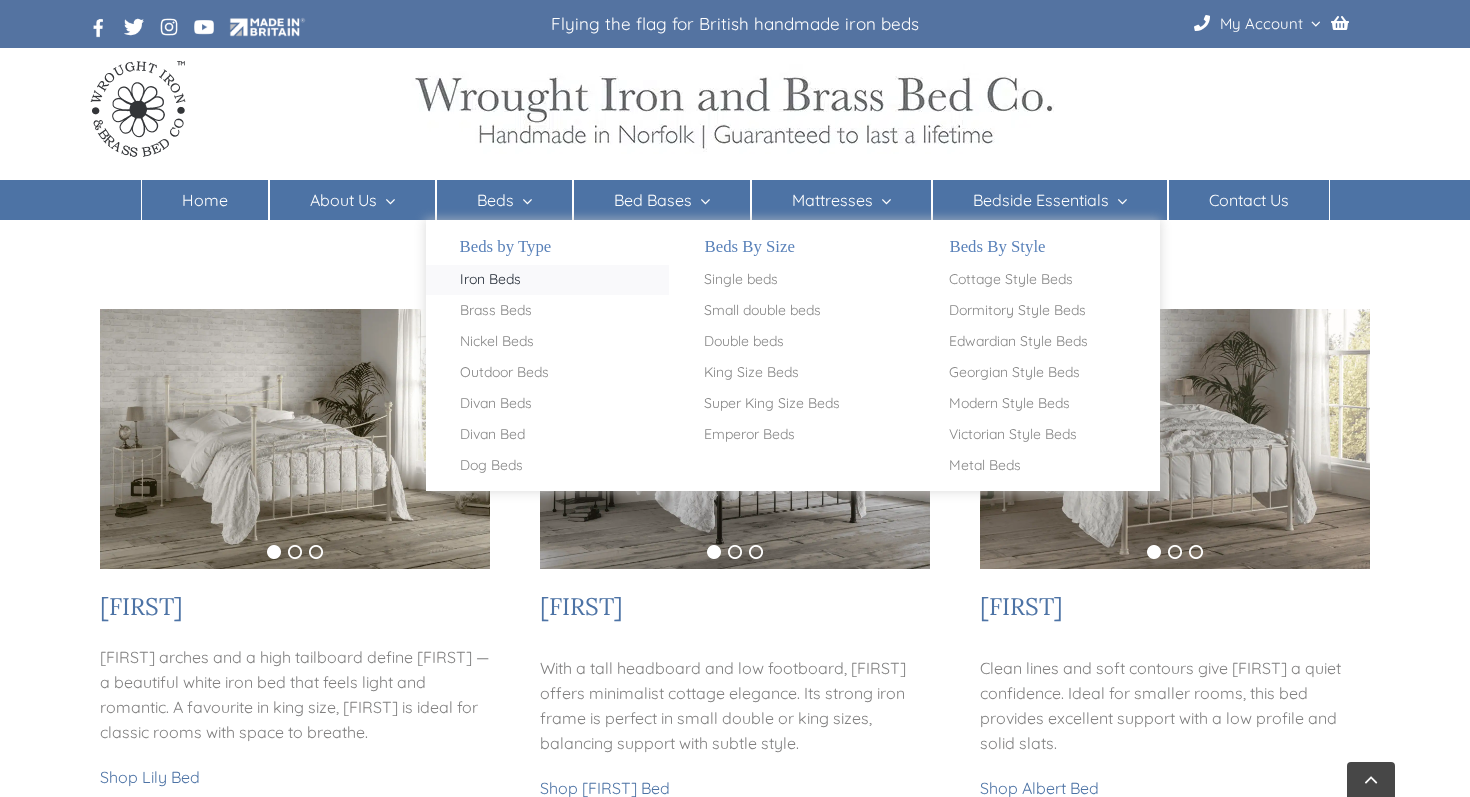 click on "Iron Beds" at bounding box center (490, 280) 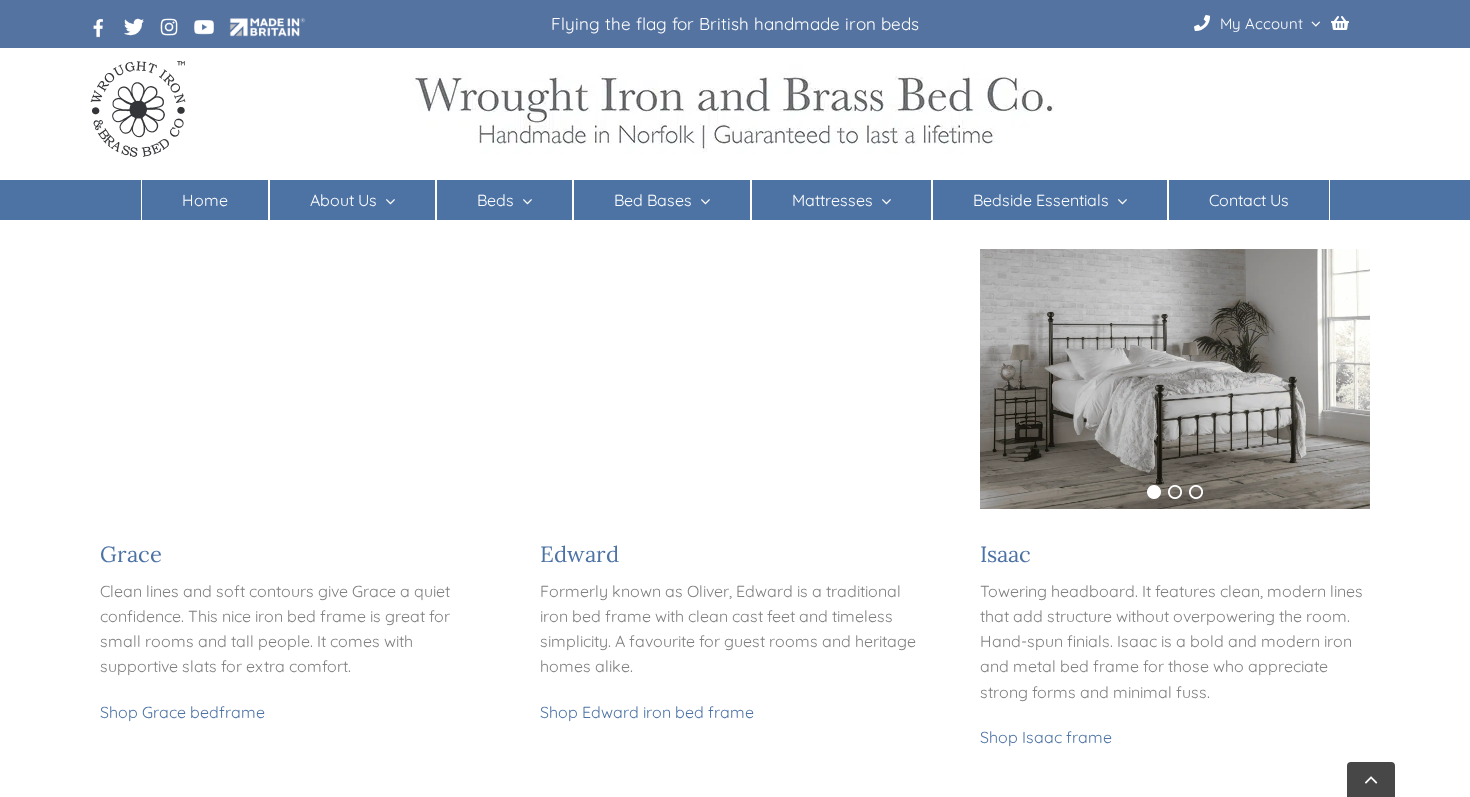 scroll, scrollTop: 951, scrollLeft: 0, axis: vertical 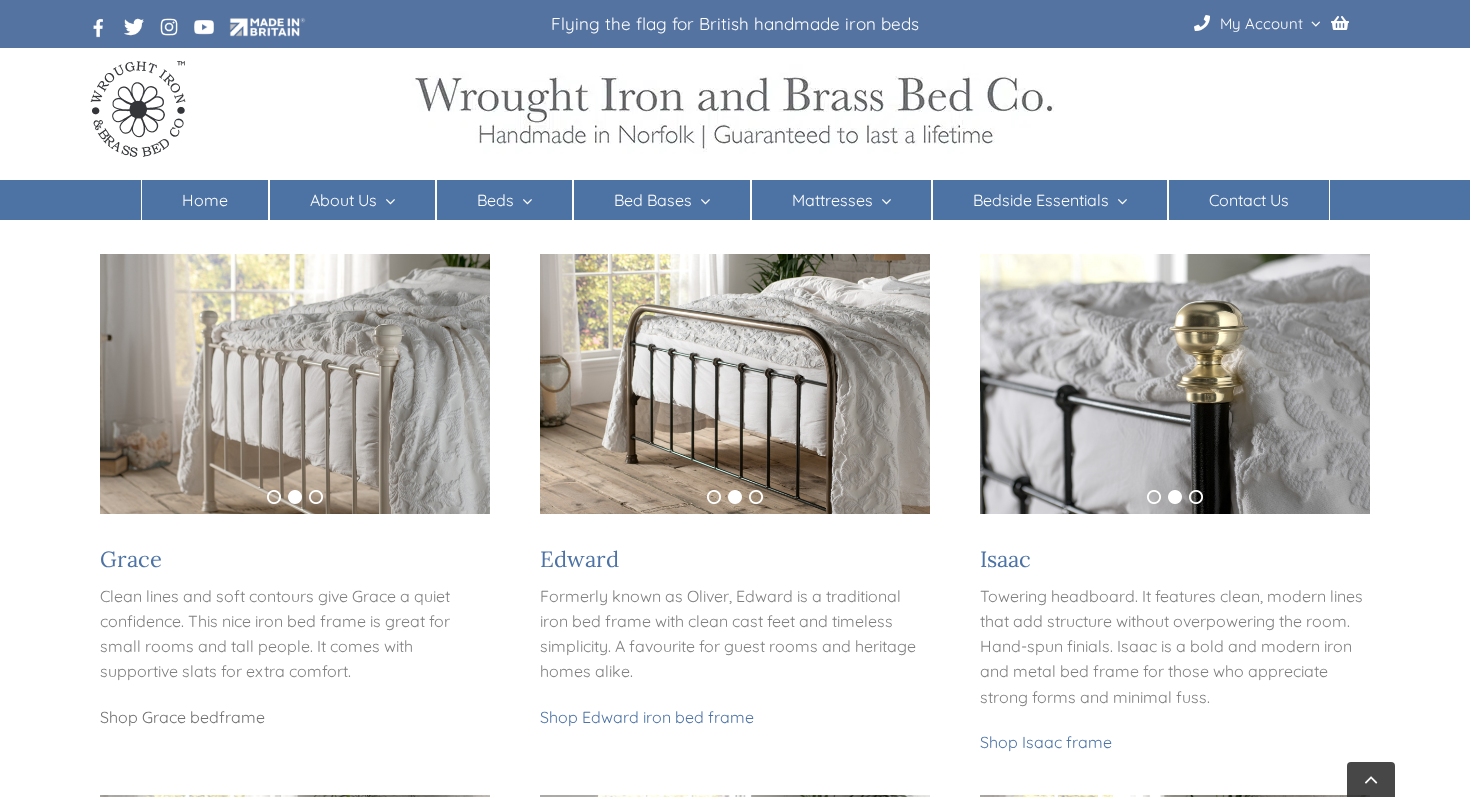 click on "Shop Grace bed" at bounding box center (159, 717) 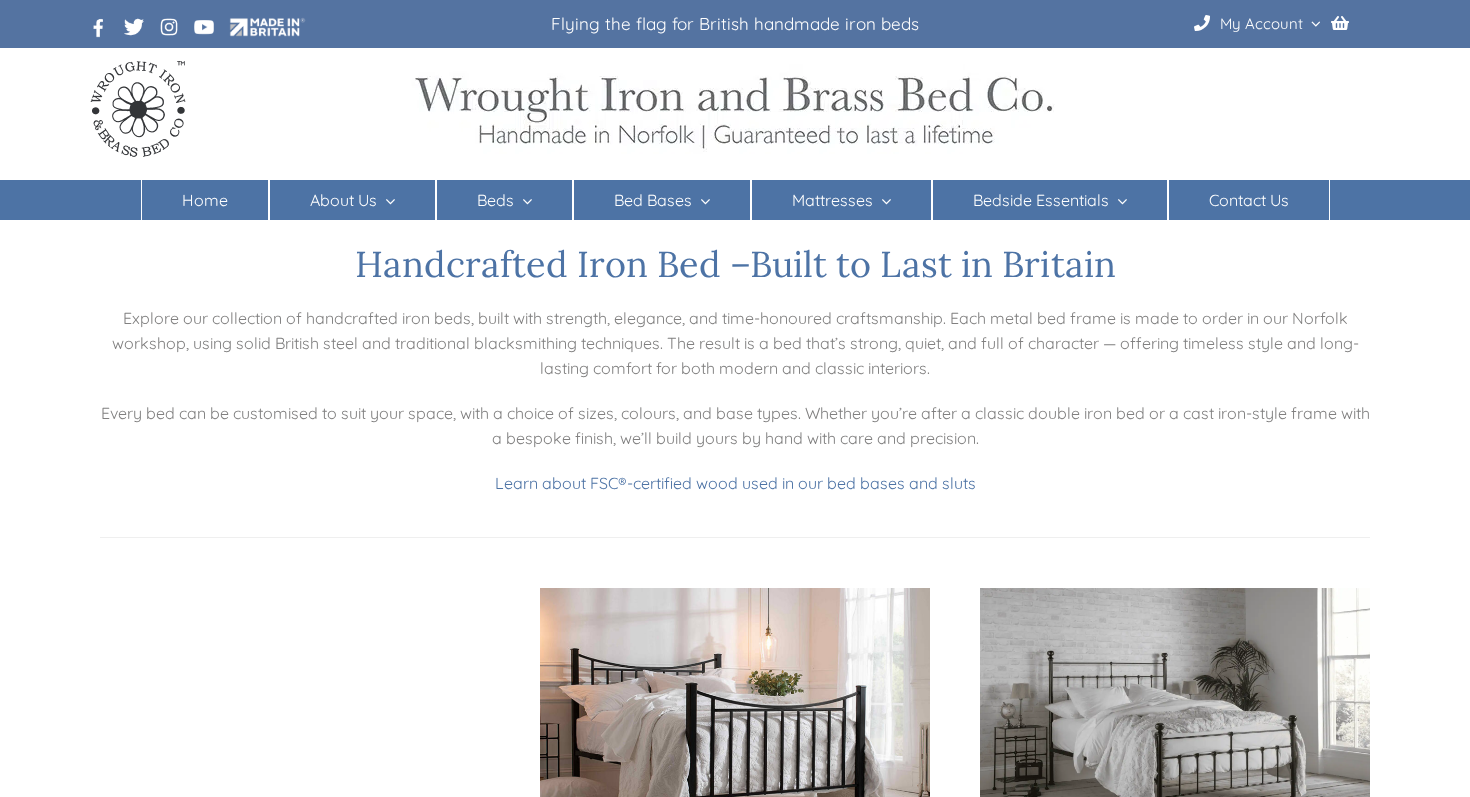 scroll, scrollTop: 13, scrollLeft: 0, axis: vertical 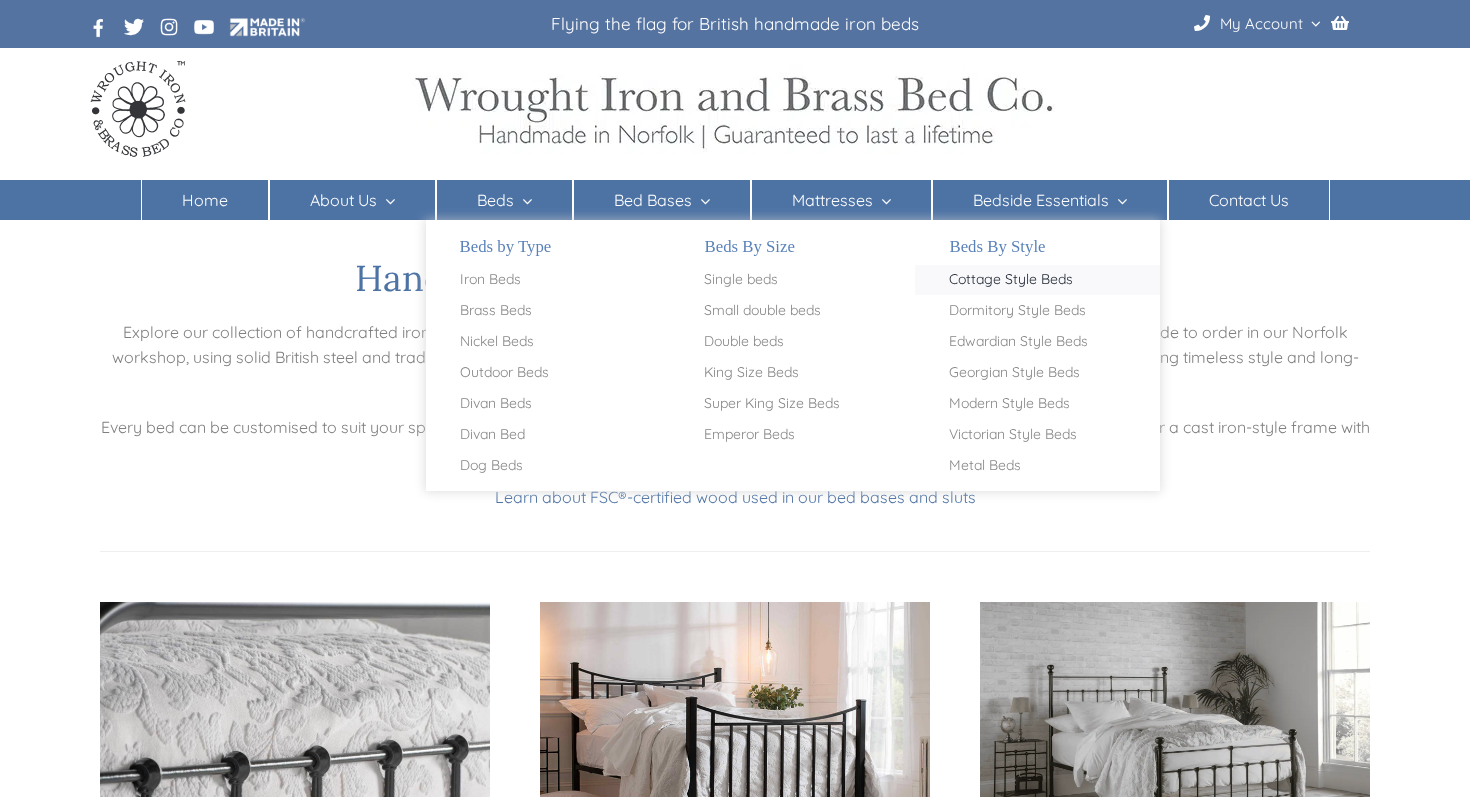 click on "Cottage Style Beds" at bounding box center [1011, 280] 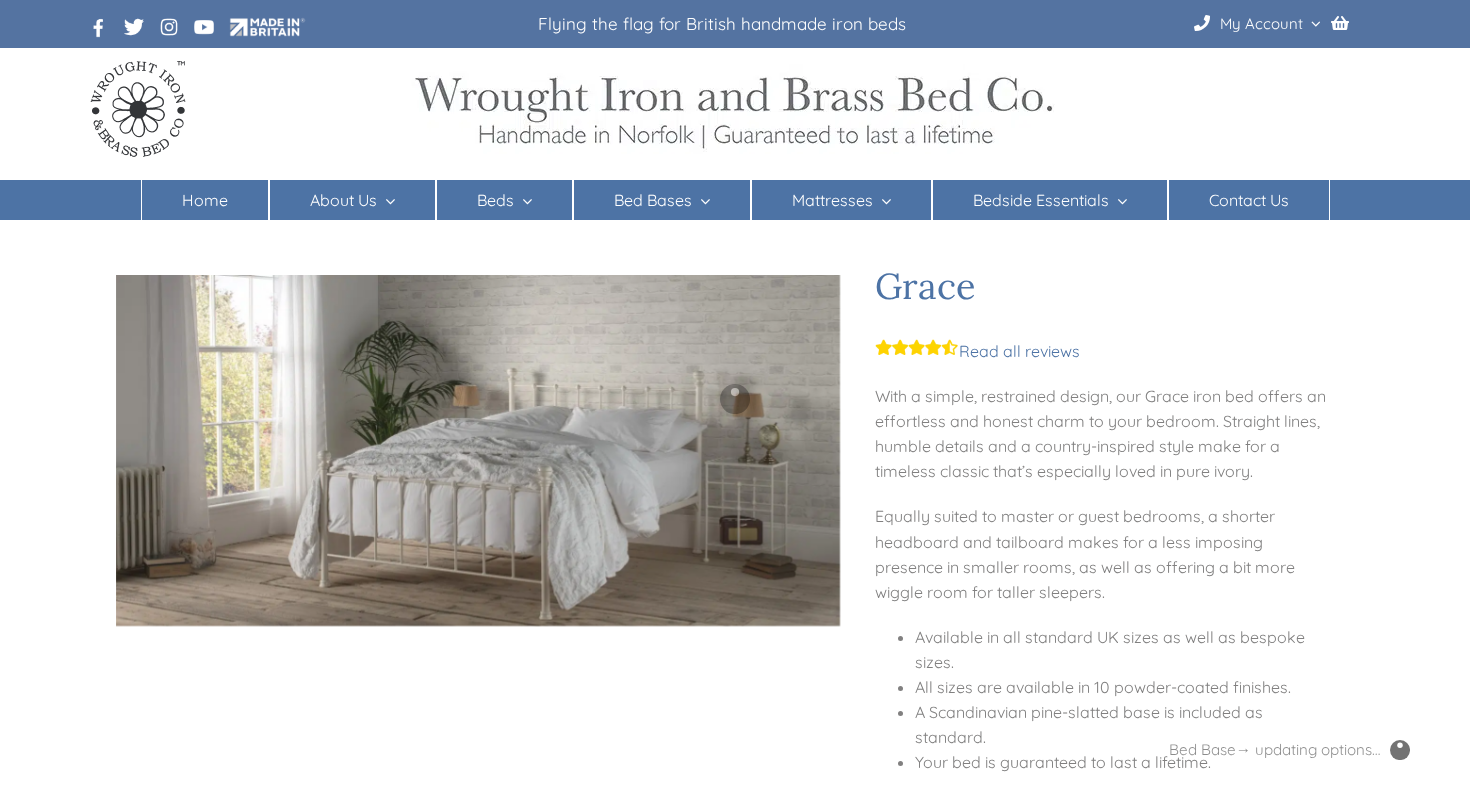 scroll, scrollTop: 0, scrollLeft: 0, axis: both 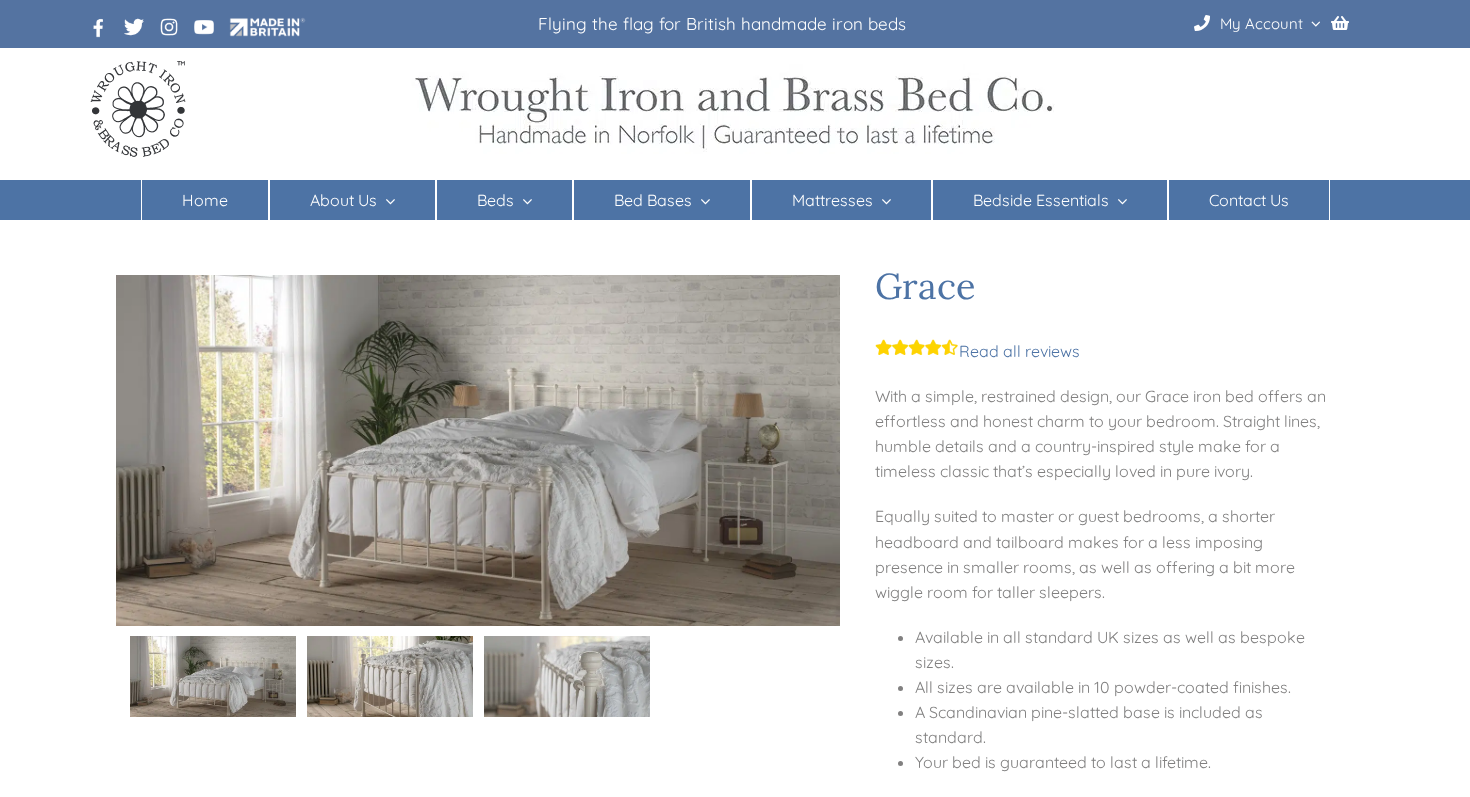 click at bounding box center (213, 676) 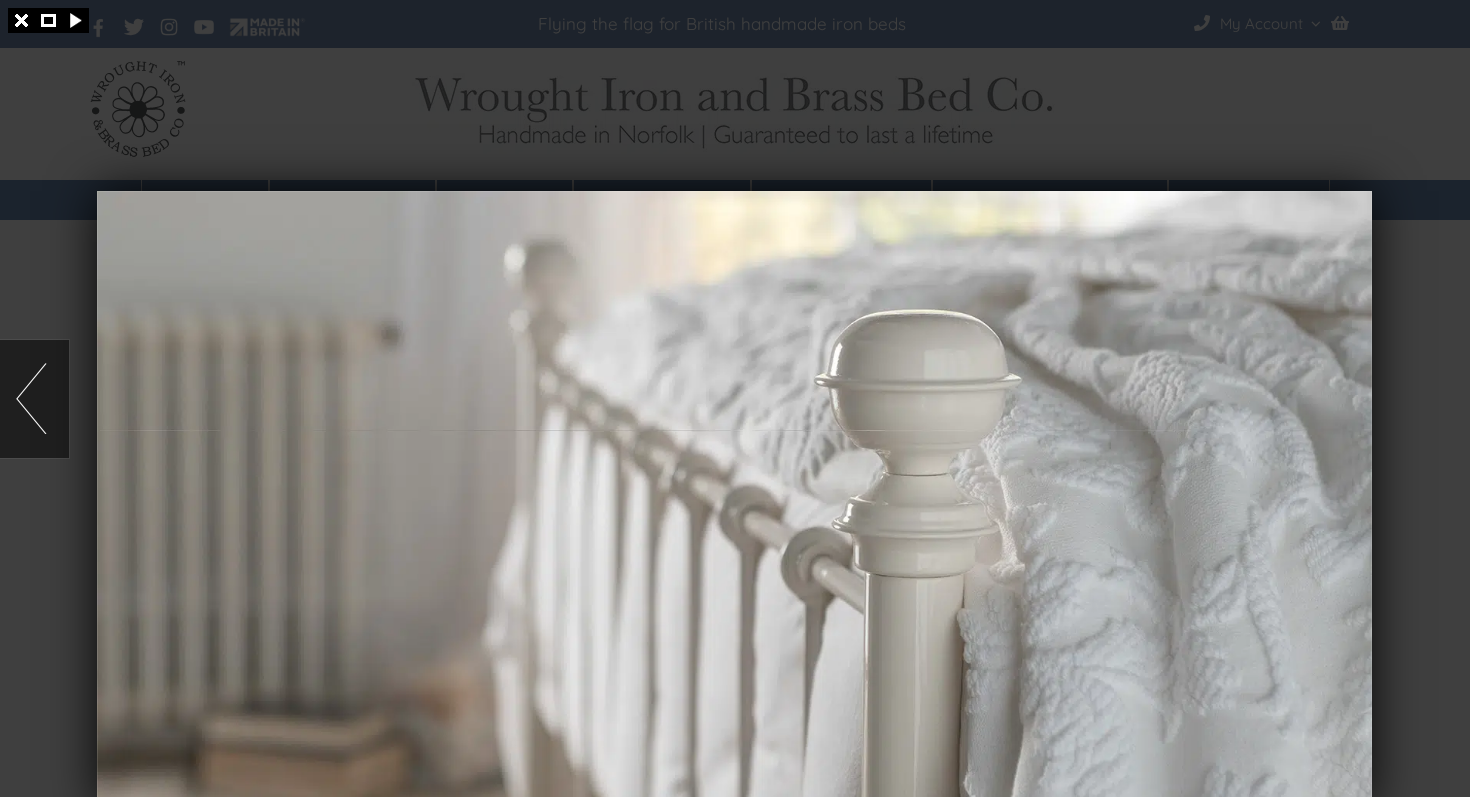 click at bounding box center (735, 398) 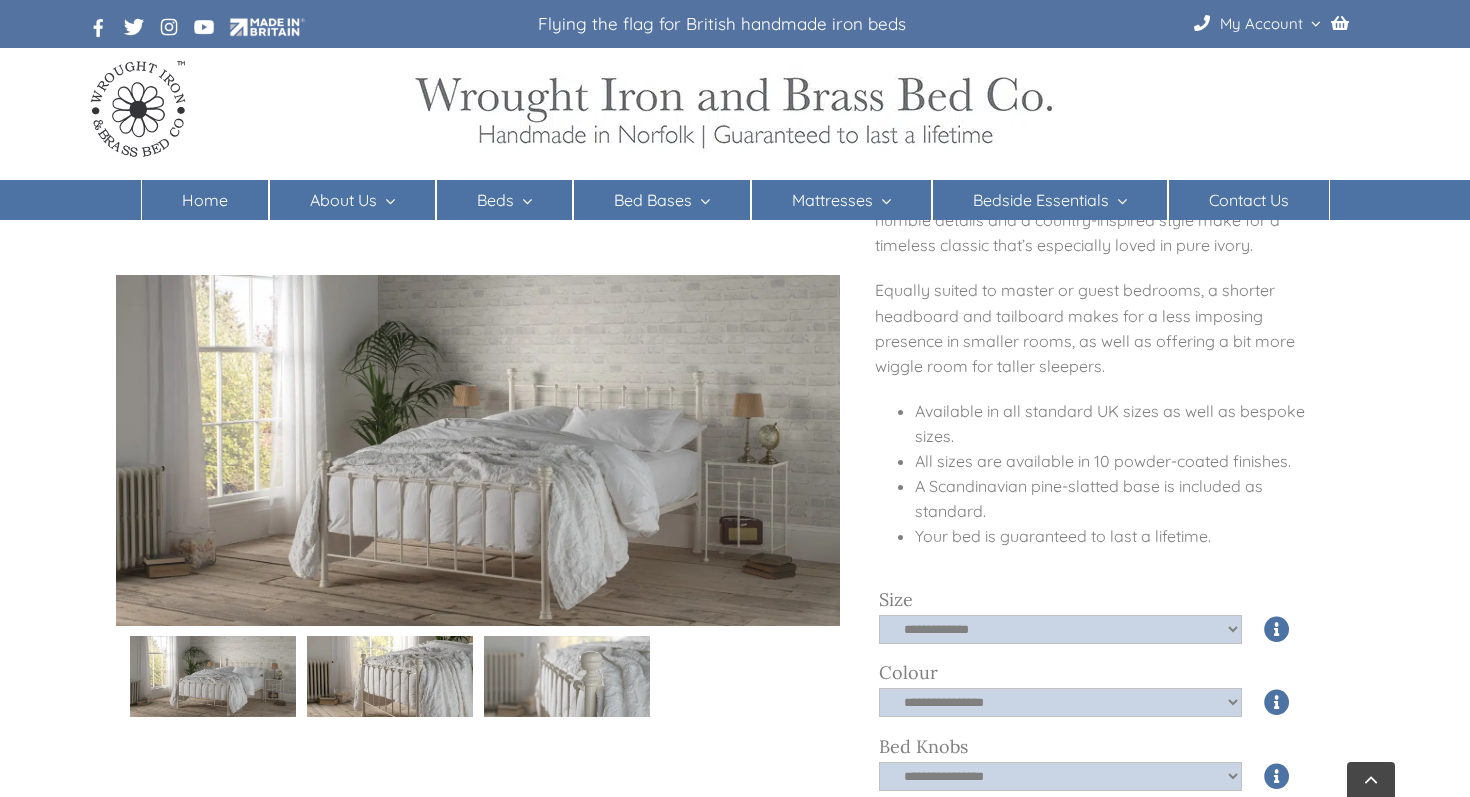 scroll, scrollTop: 234, scrollLeft: 0, axis: vertical 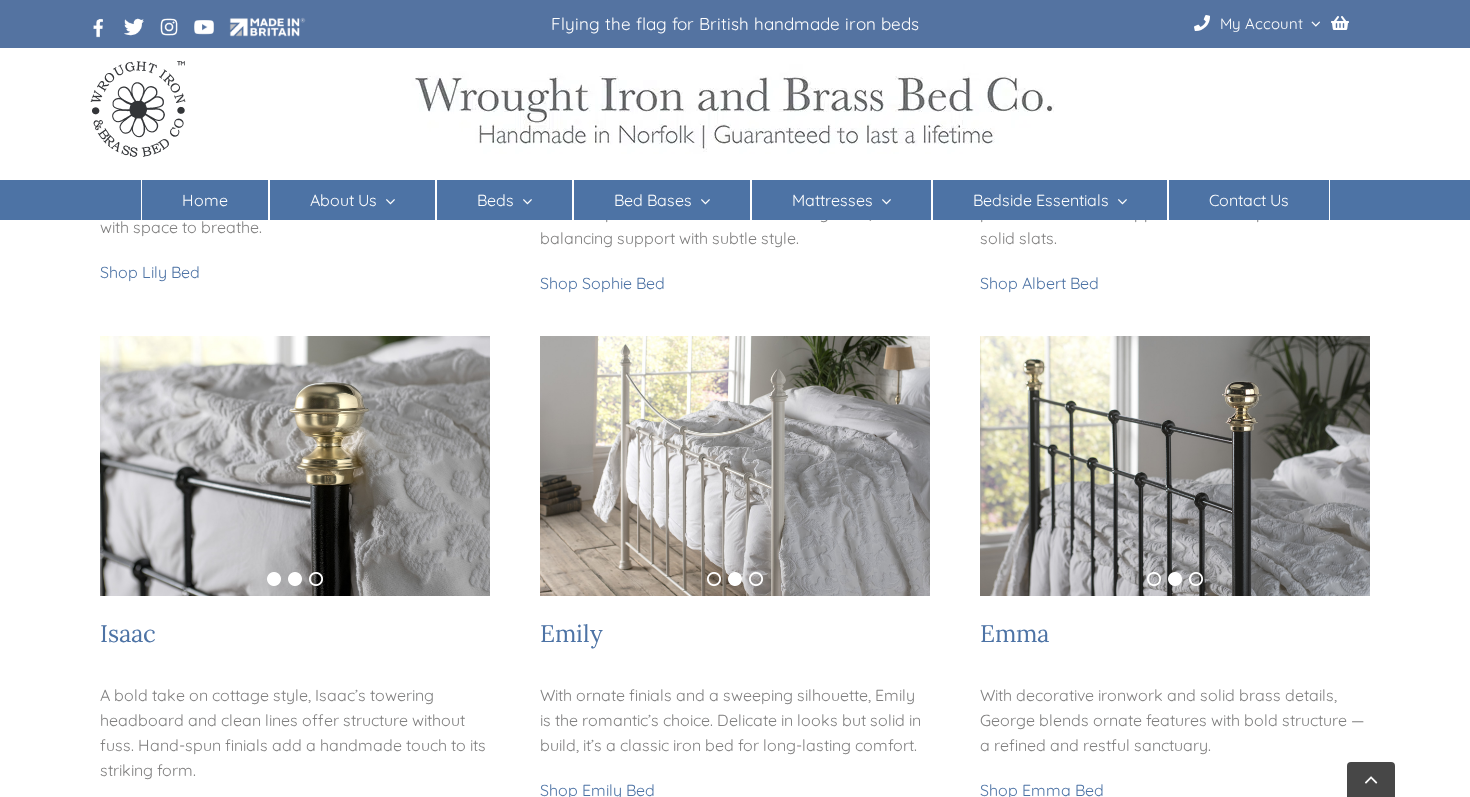 click on "1" at bounding box center [274, 579] 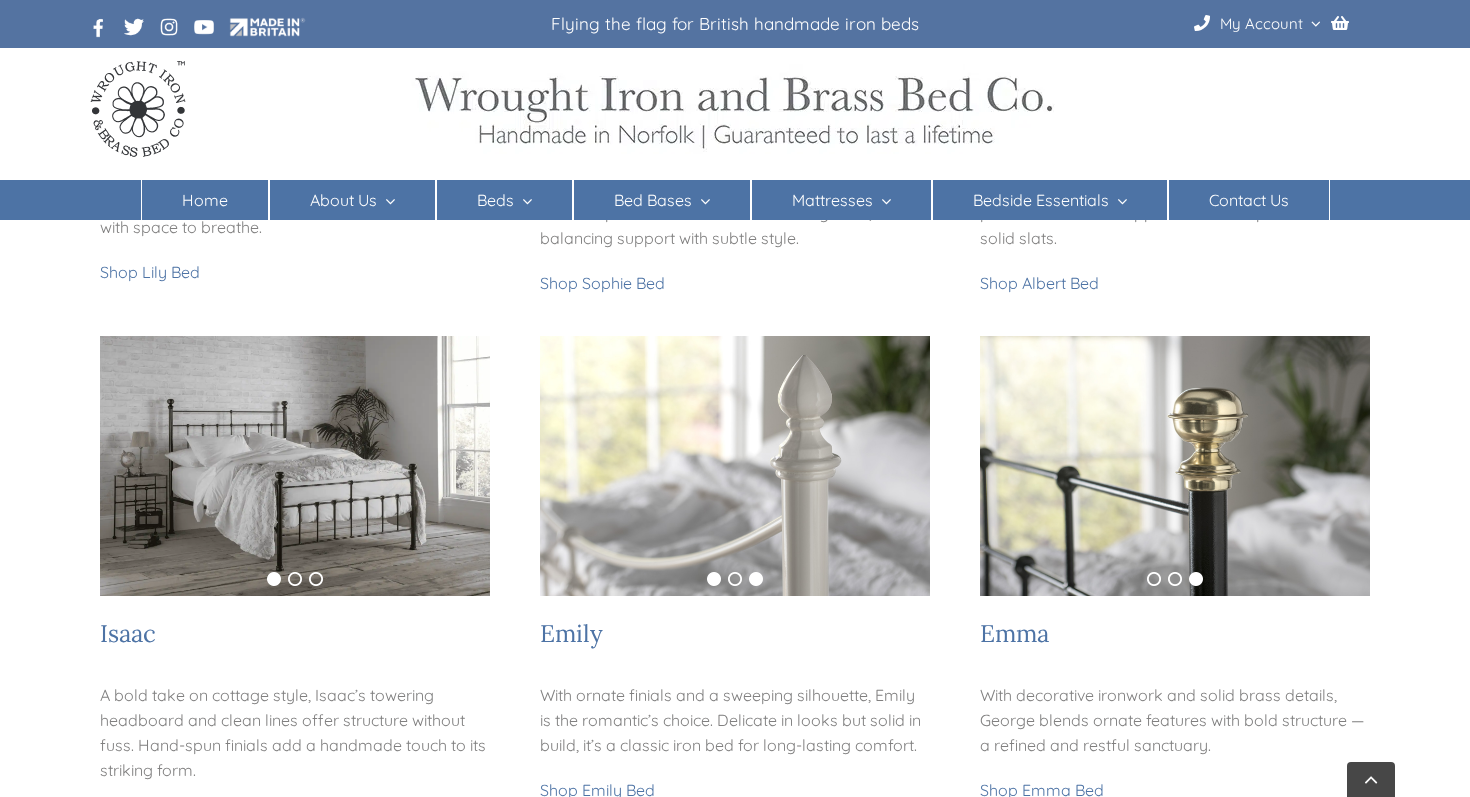 click on "1" at bounding box center [714, 579] 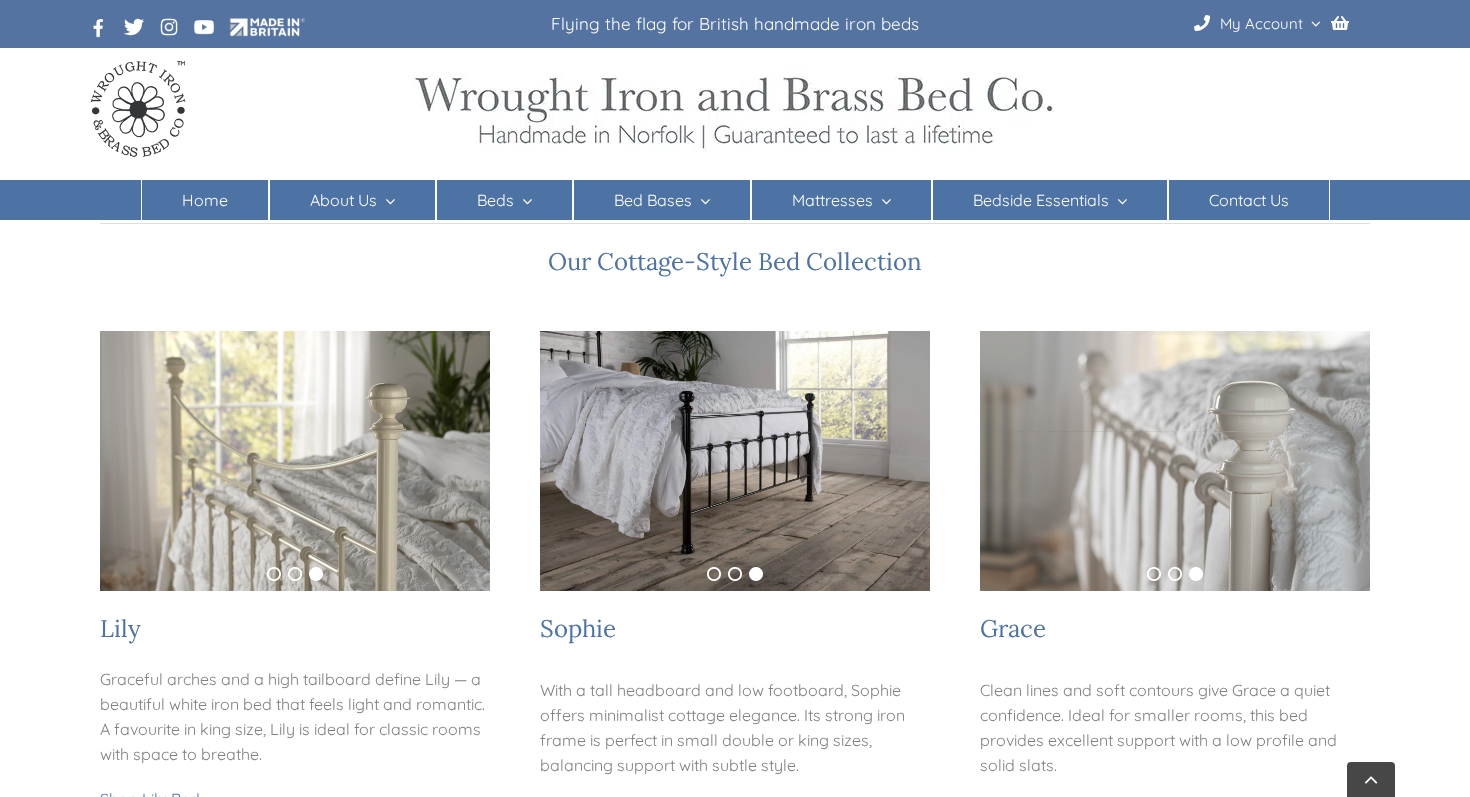 scroll, scrollTop: 187, scrollLeft: 0, axis: vertical 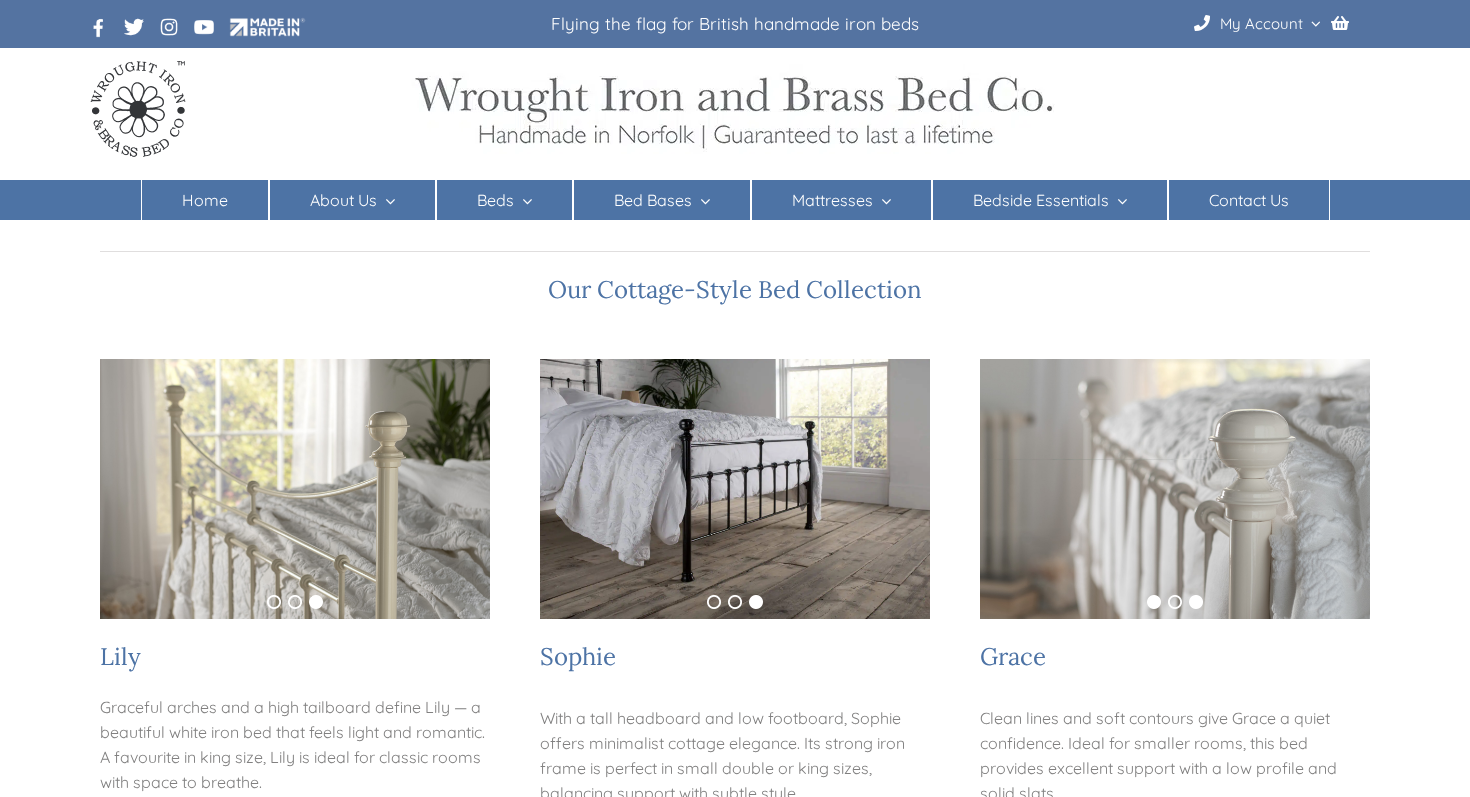 click on "1" at bounding box center [1154, 602] 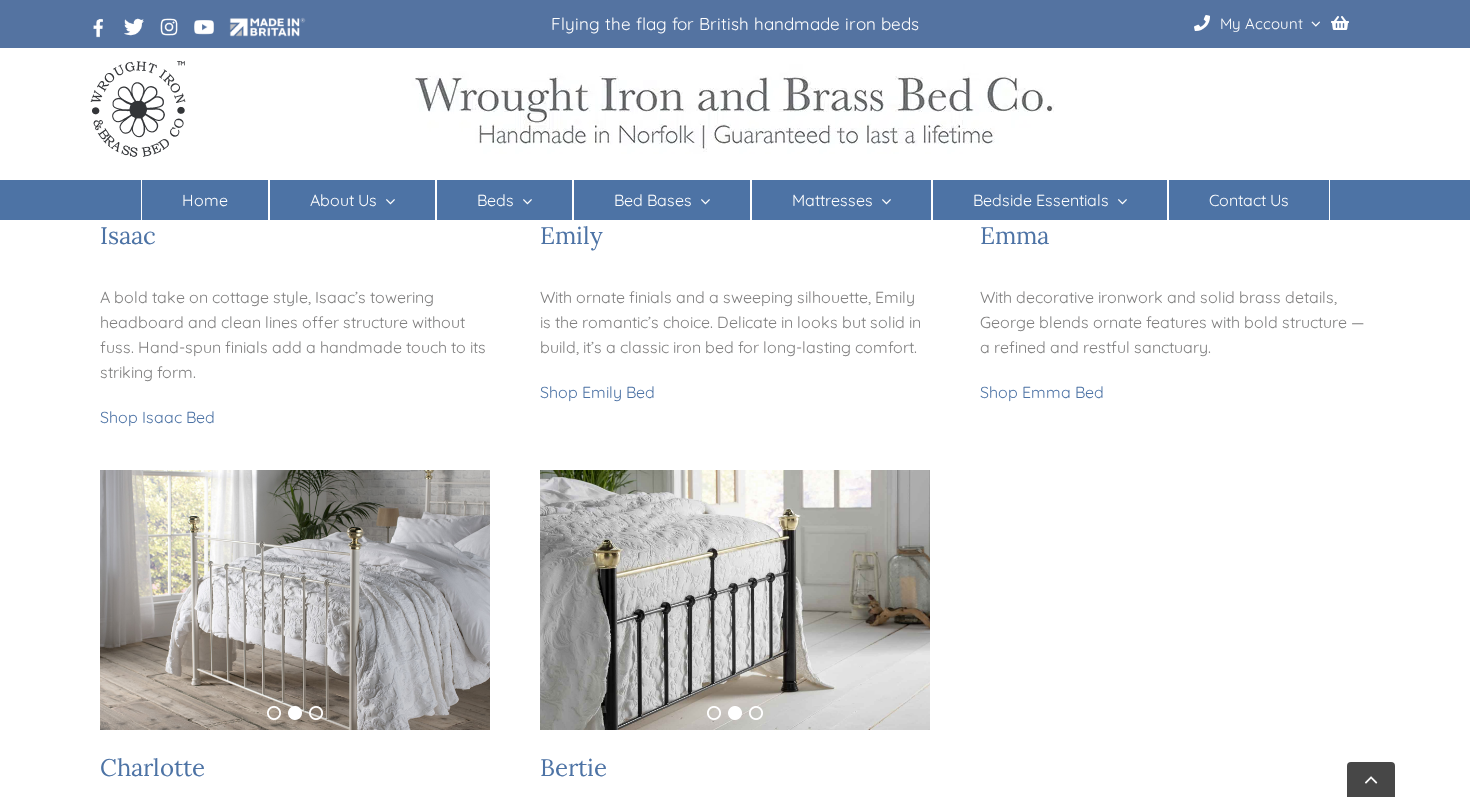 scroll, scrollTop: 1157, scrollLeft: 0, axis: vertical 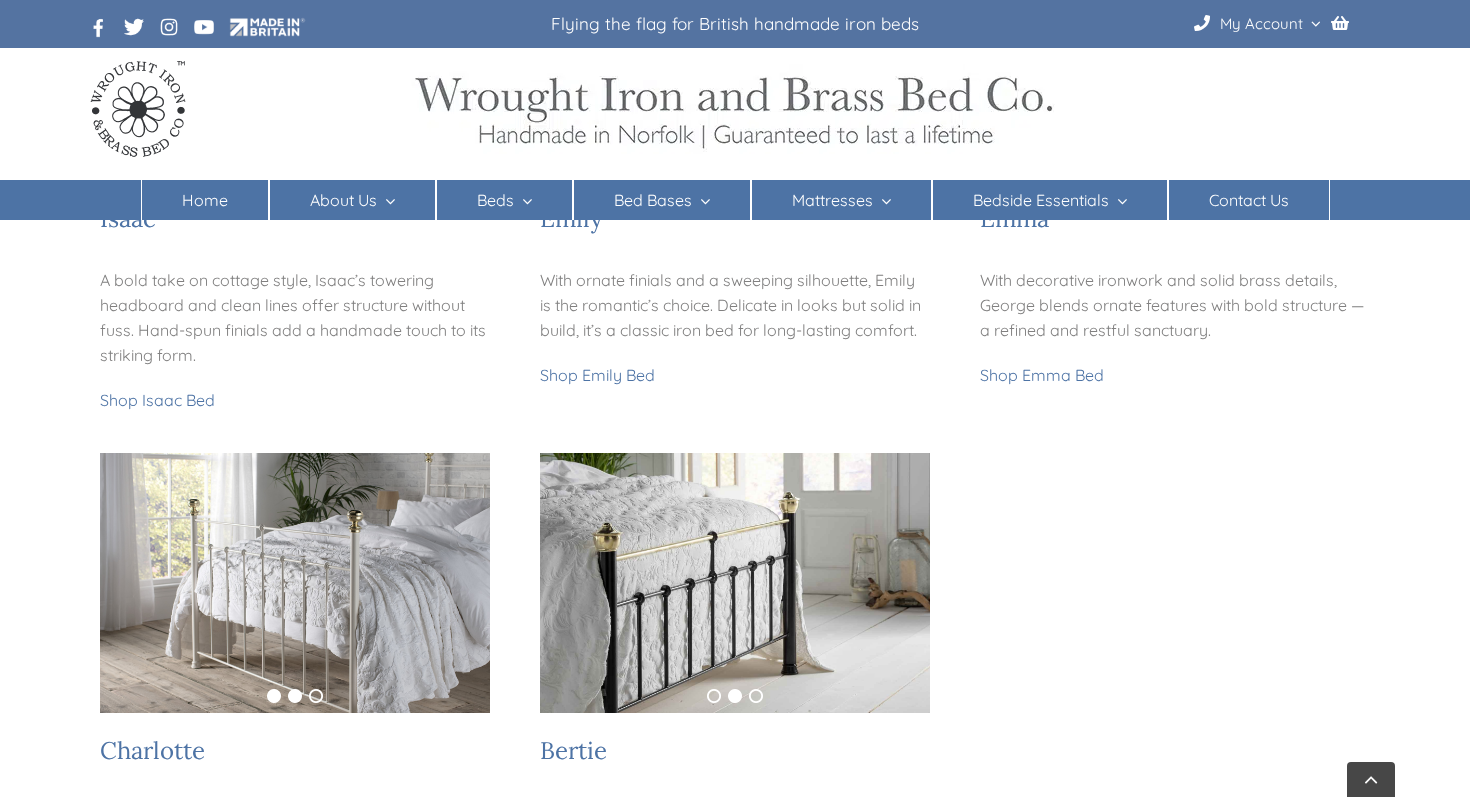 click on "1" at bounding box center (274, 696) 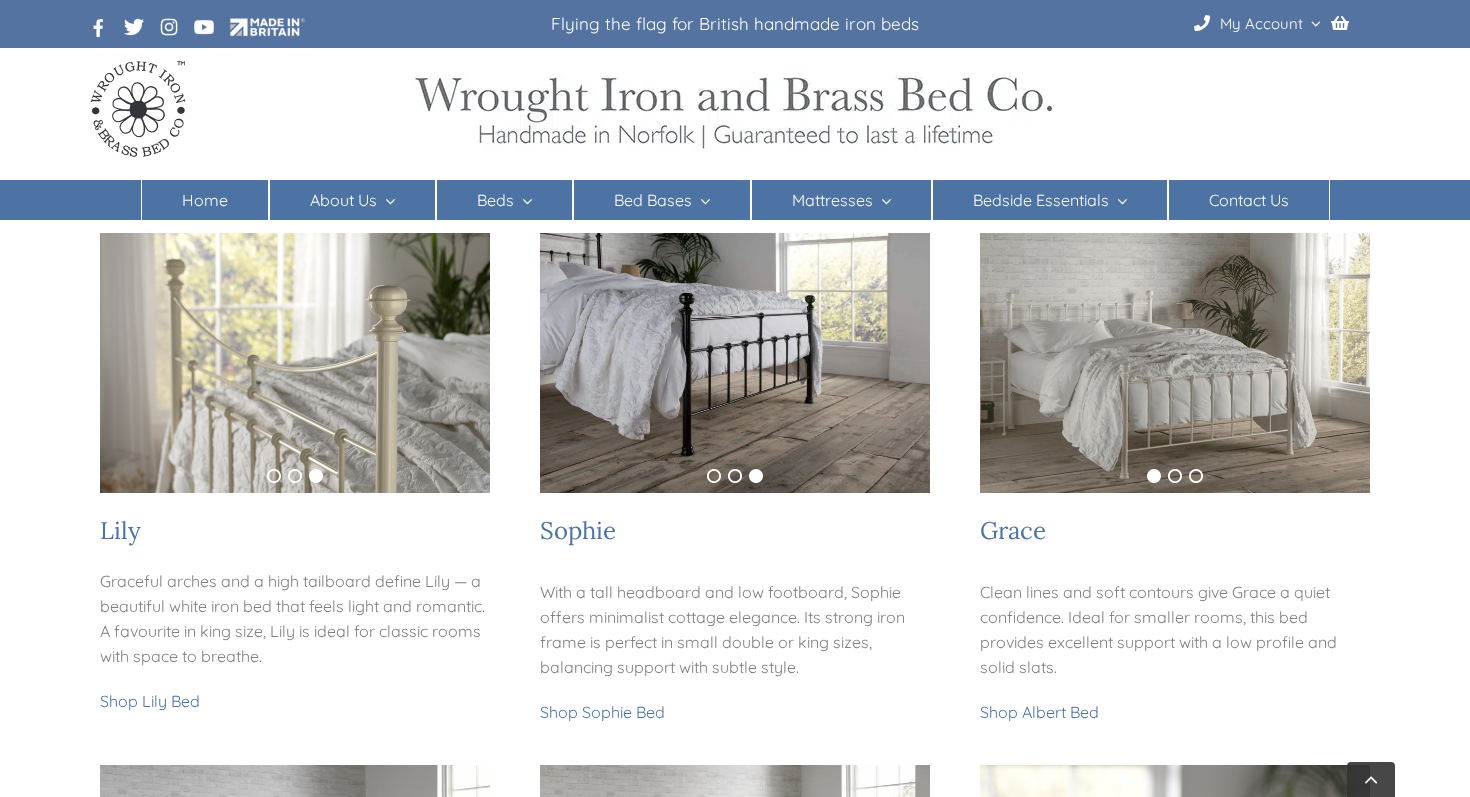 scroll, scrollTop: 277, scrollLeft: 0, axis: vertical 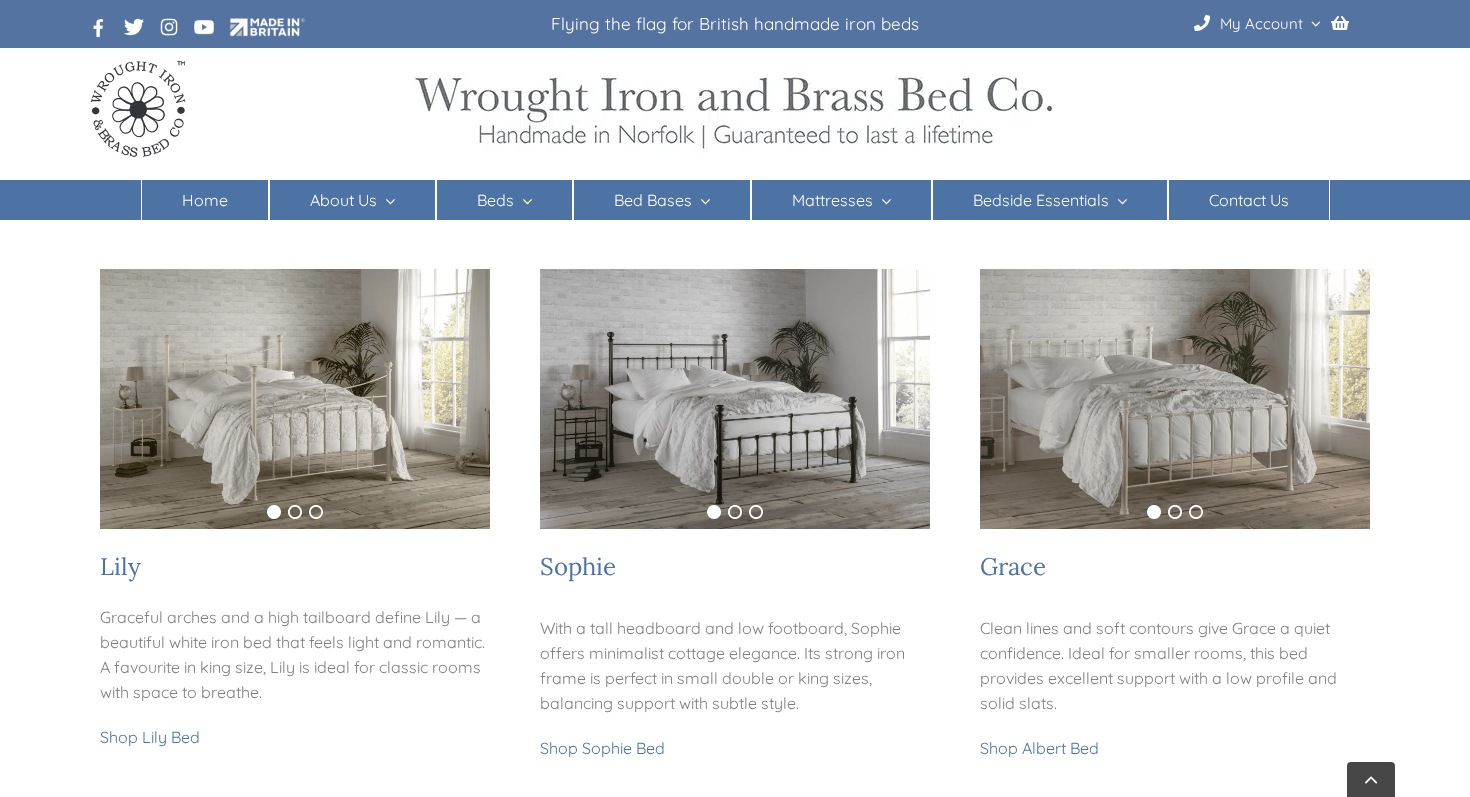 drag, startPoint x: 390, startPoint y: 92, endPoint x: 578, endPoint y: 102, distance: 188.26576 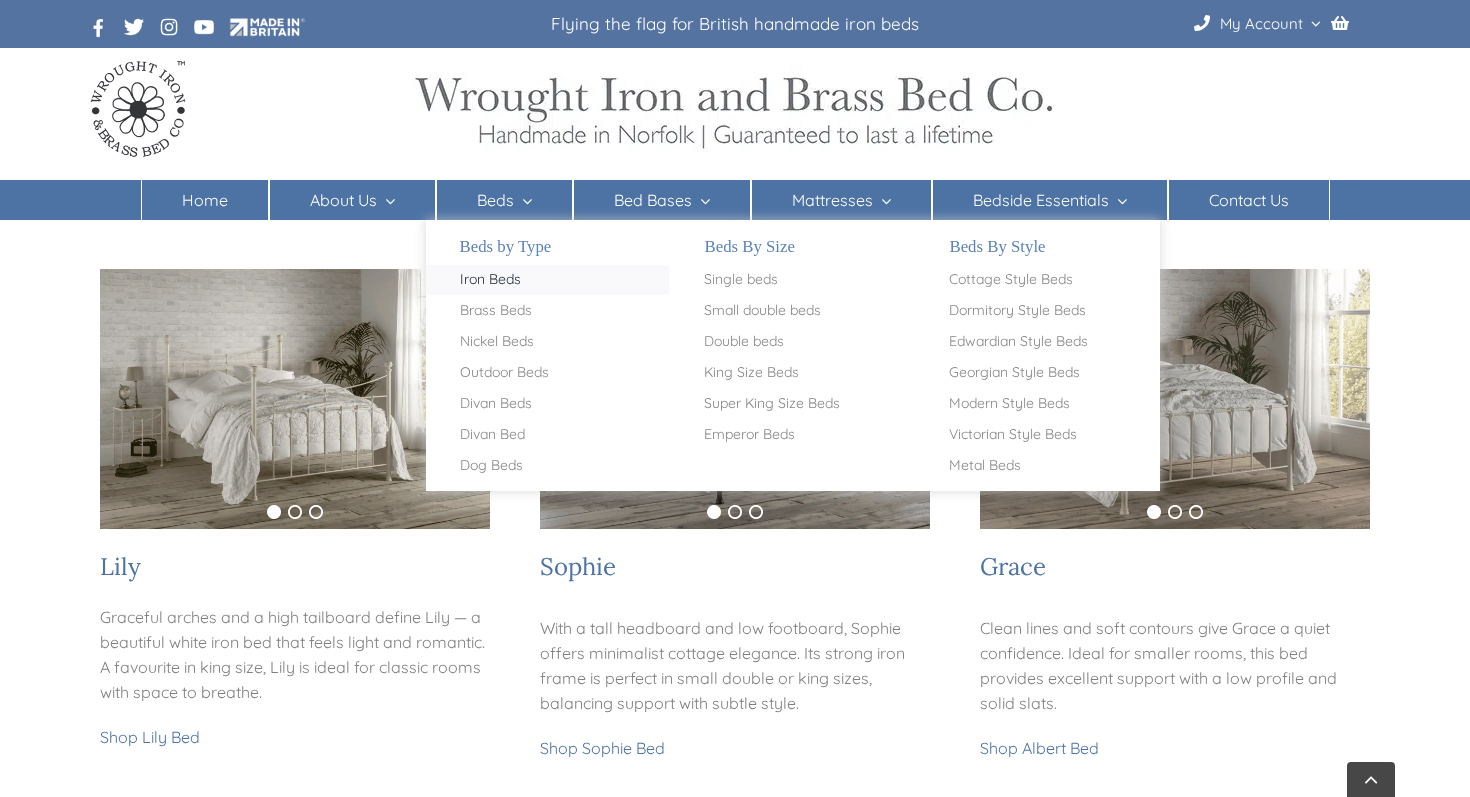 click on "Iron Beds" at bounding box center (490, 280) 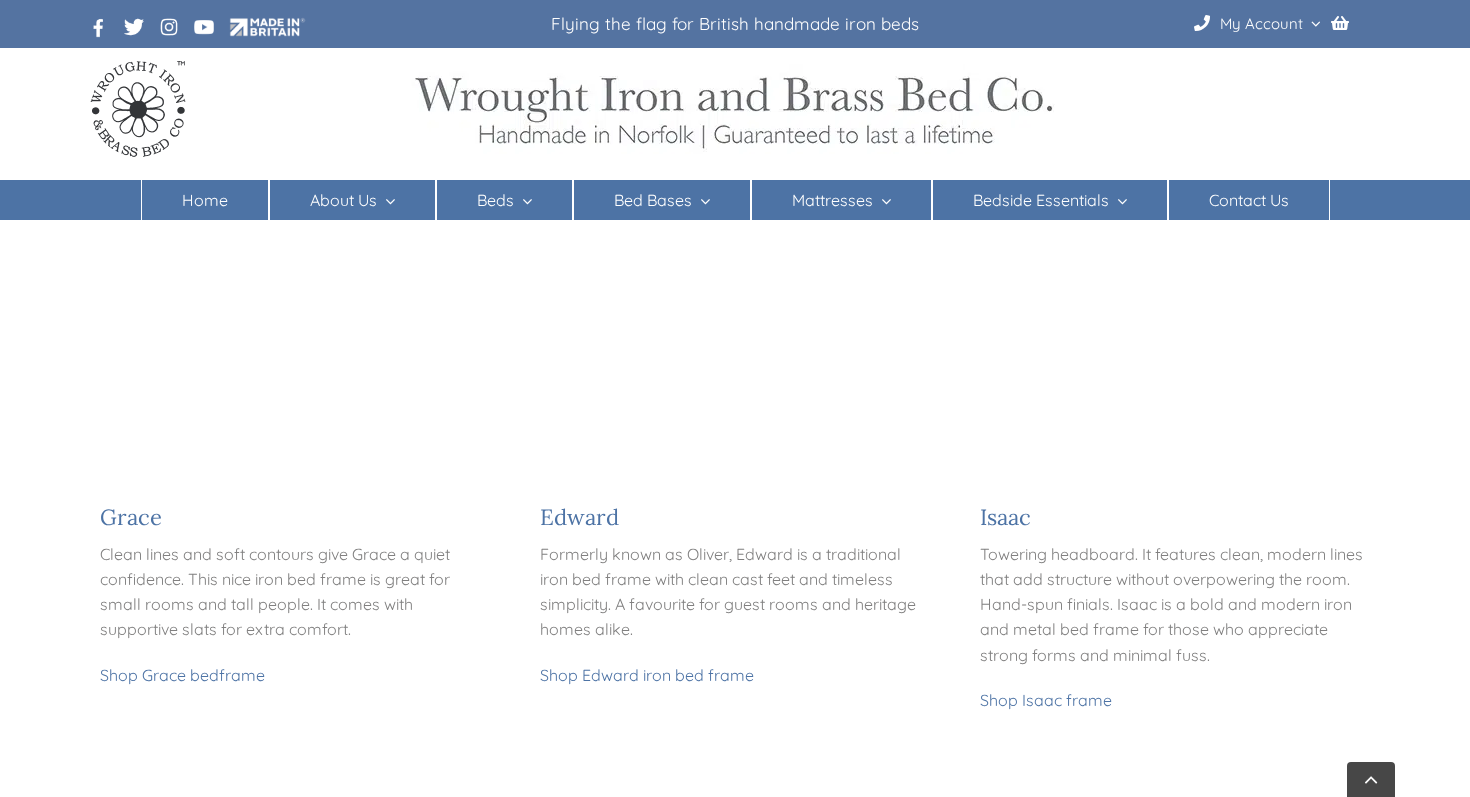 scroll, scrollTop: 995, scrollLeft: 0, axis: vertical 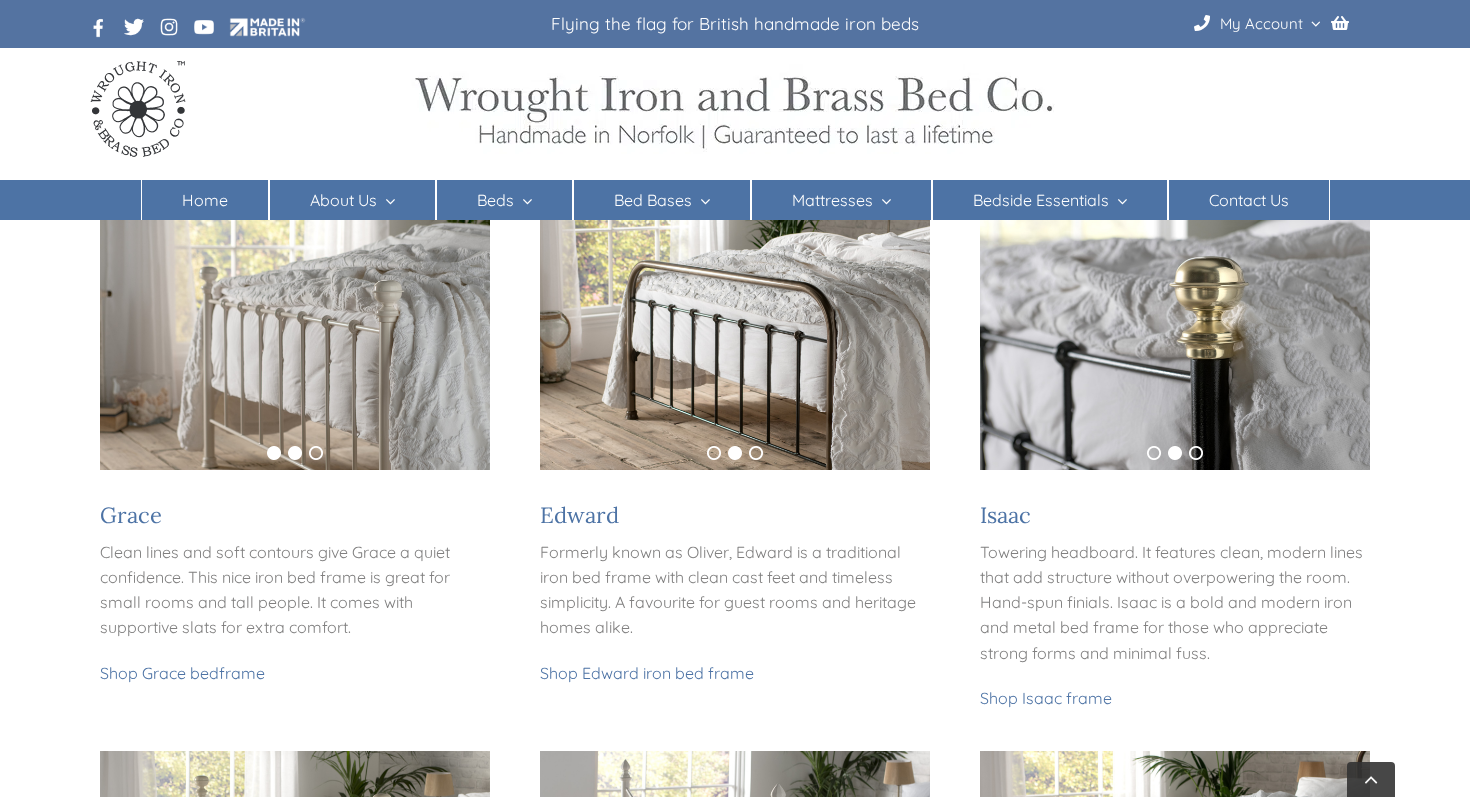 click on "1" at bounding box center [274, 453] 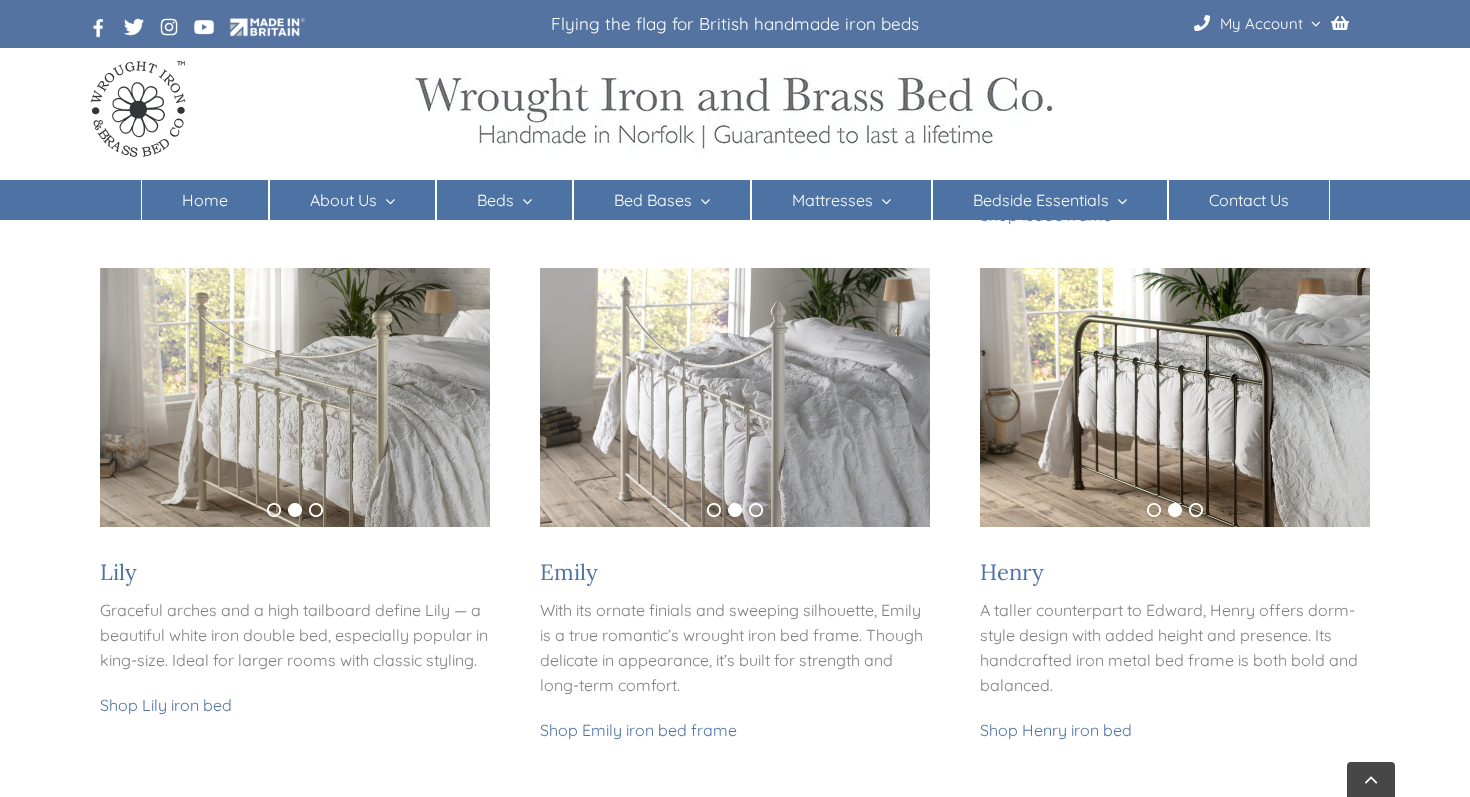 scroll, scrollTop: 1493, scrollLeft: 0, axis: vertical 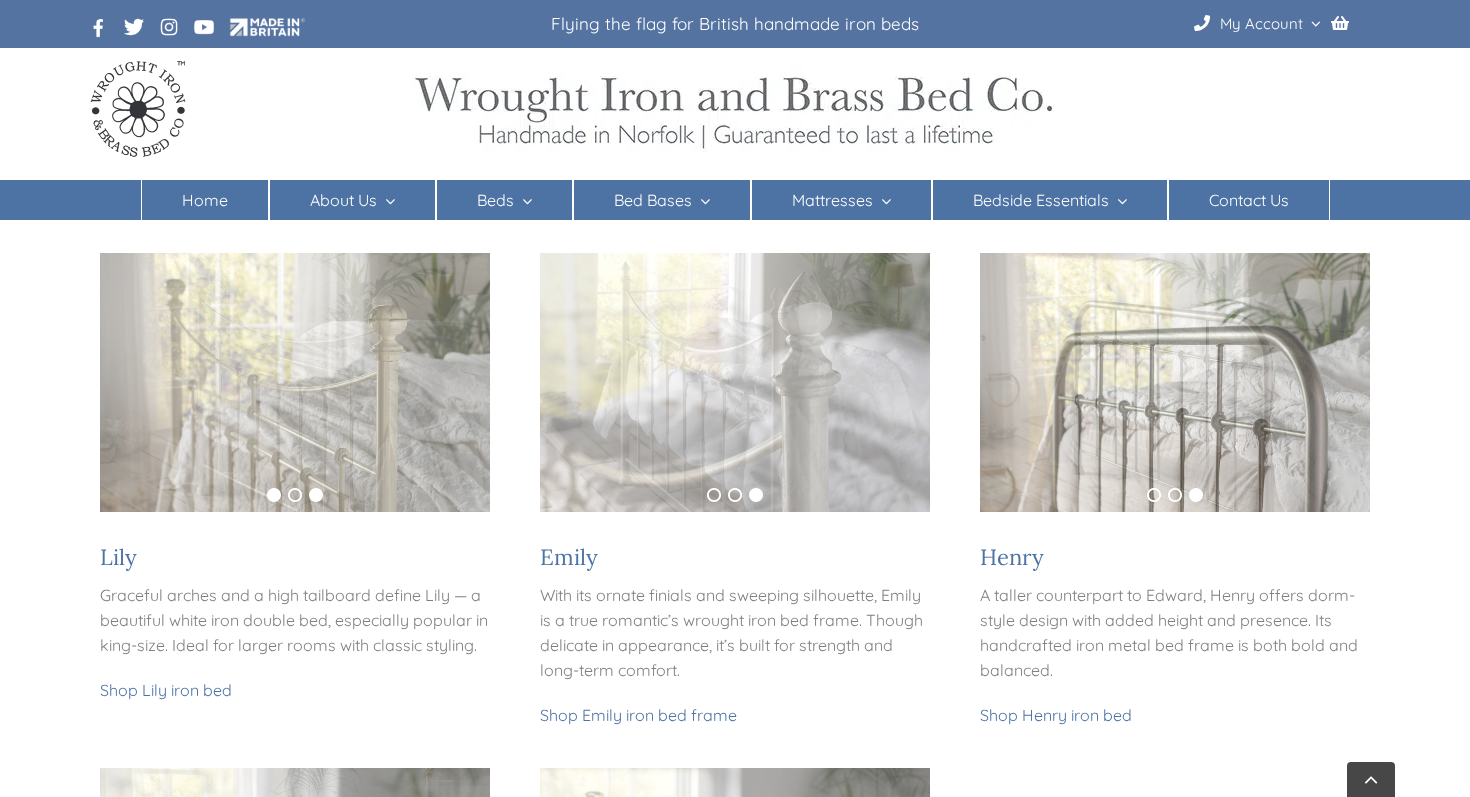 click on "1" at bounding box center (274, 495) 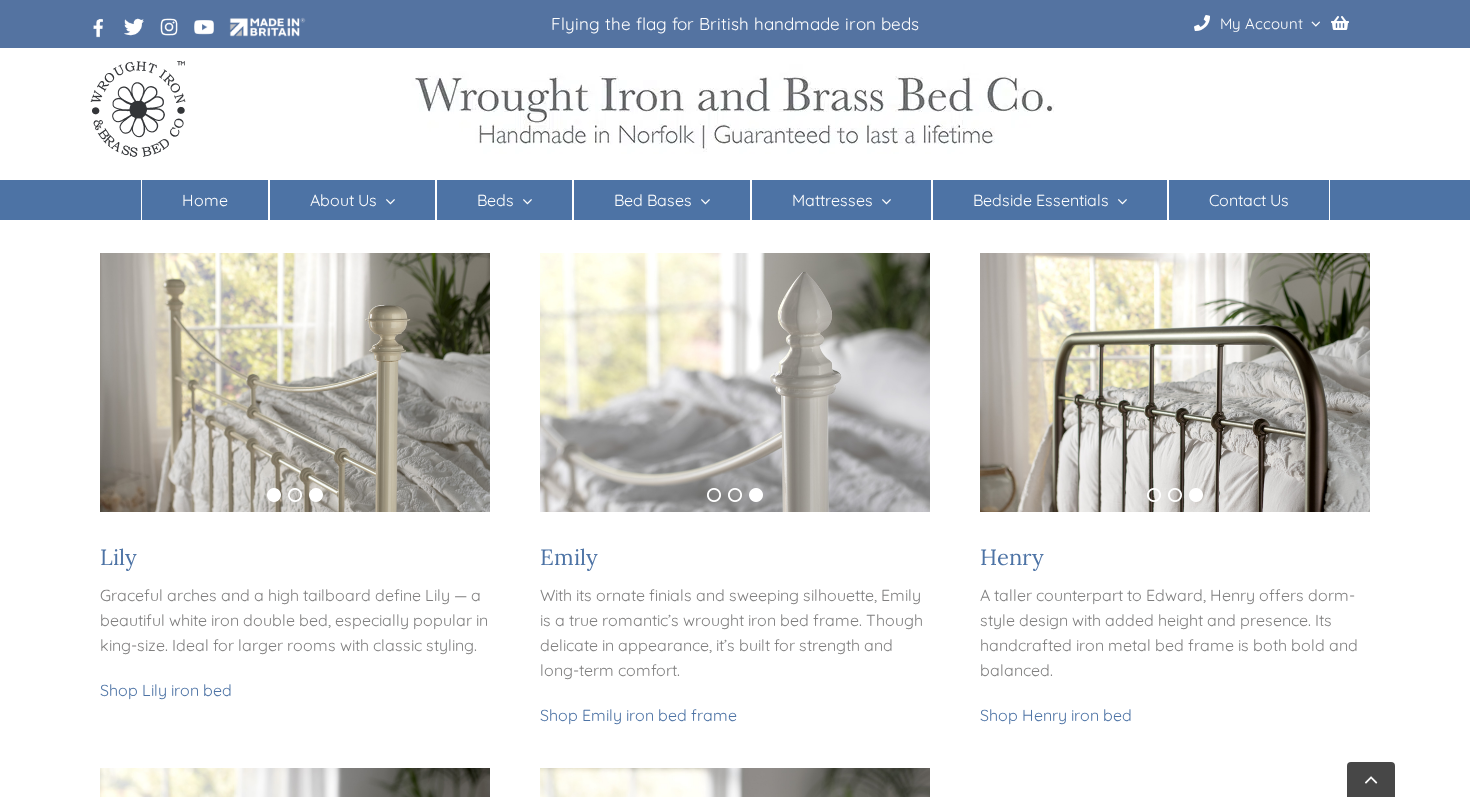 click on "1" at bounding box center (274, 495) 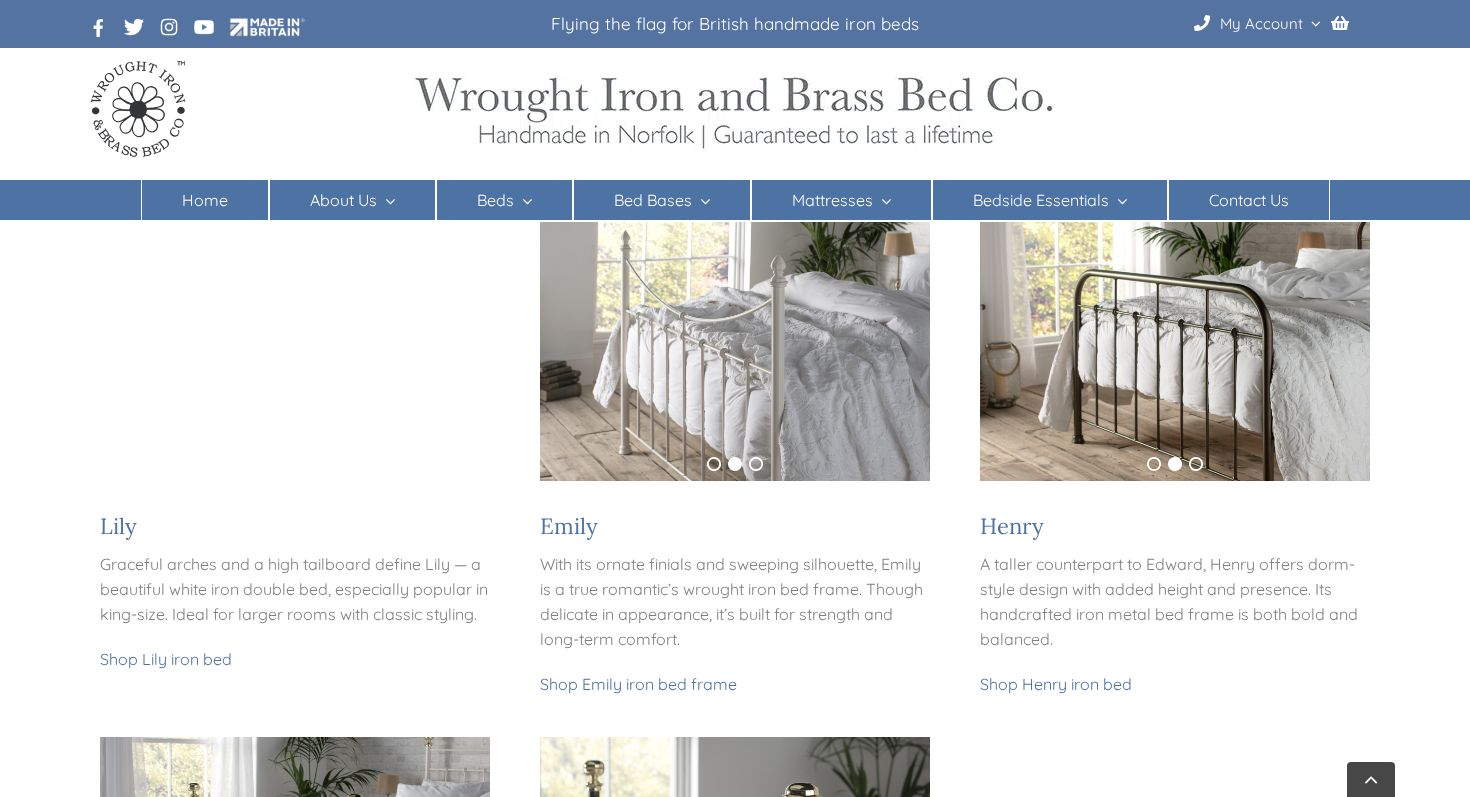 scroll, scrollTop: 1527, scrollLeft: 0, axis: vertical 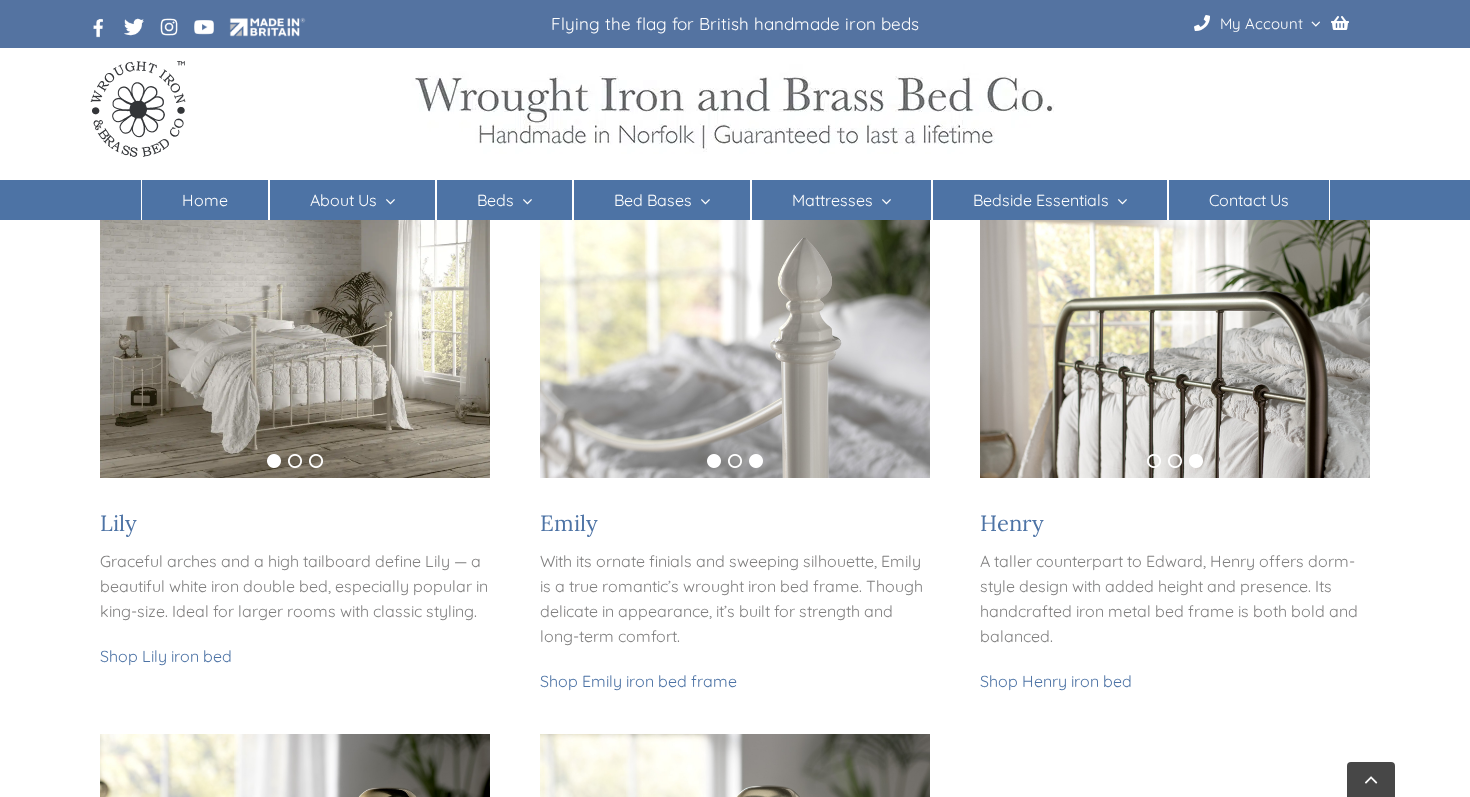 click on "1" at bounding box center [714, 461] 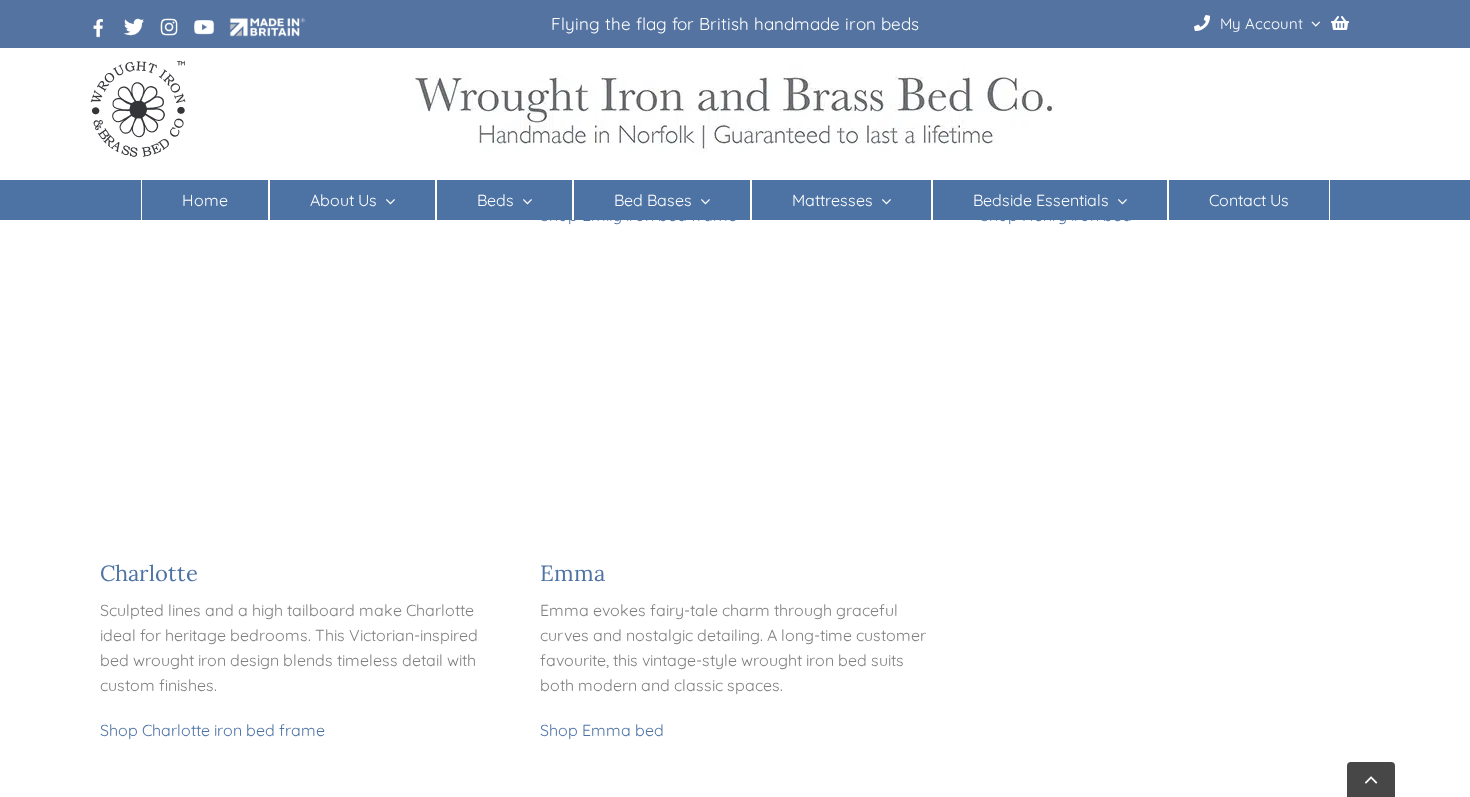 scroll, scrollTop: 1995, scrollLeft: 0, axis: vertical 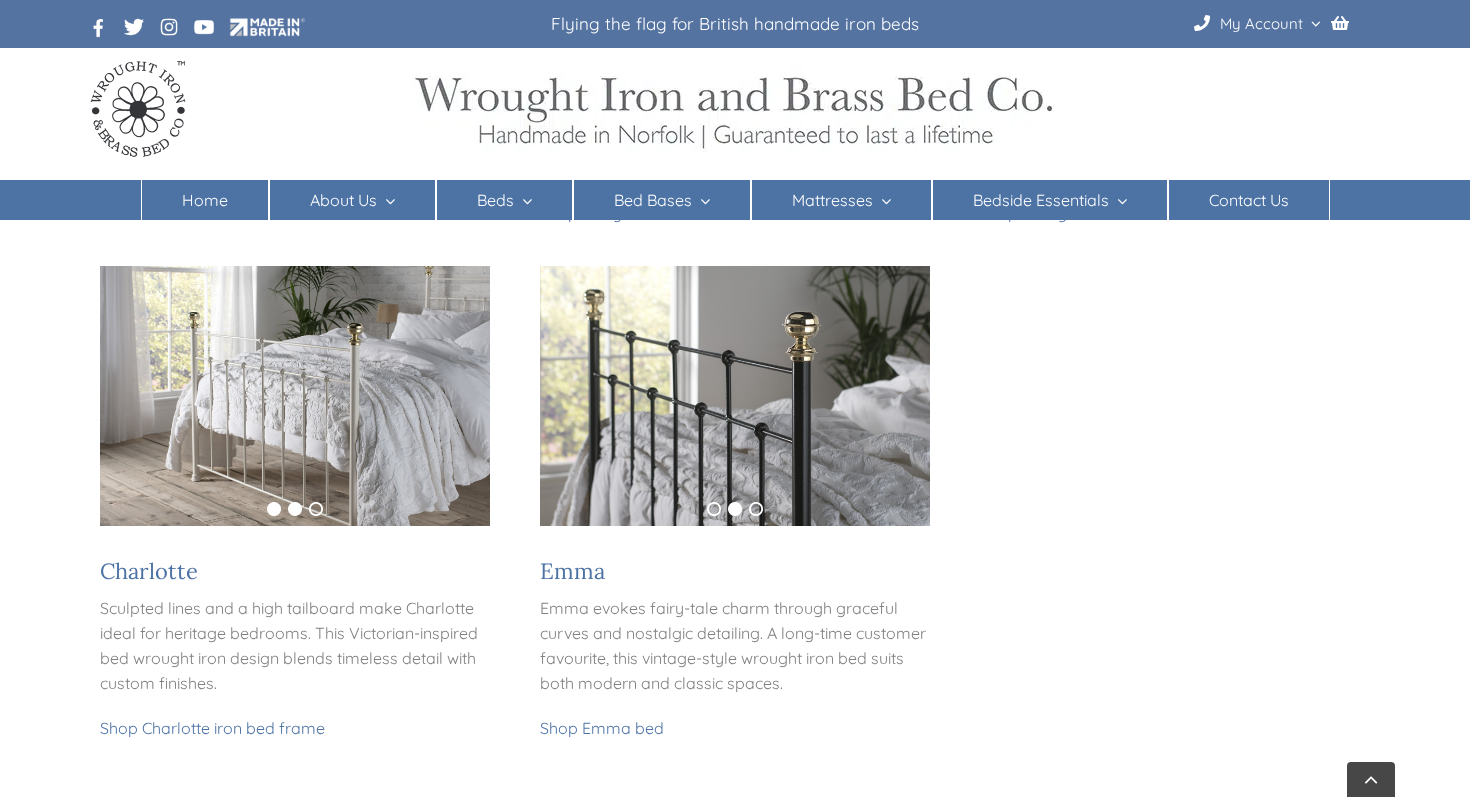 click on "1" at bounding box center (274, 509) 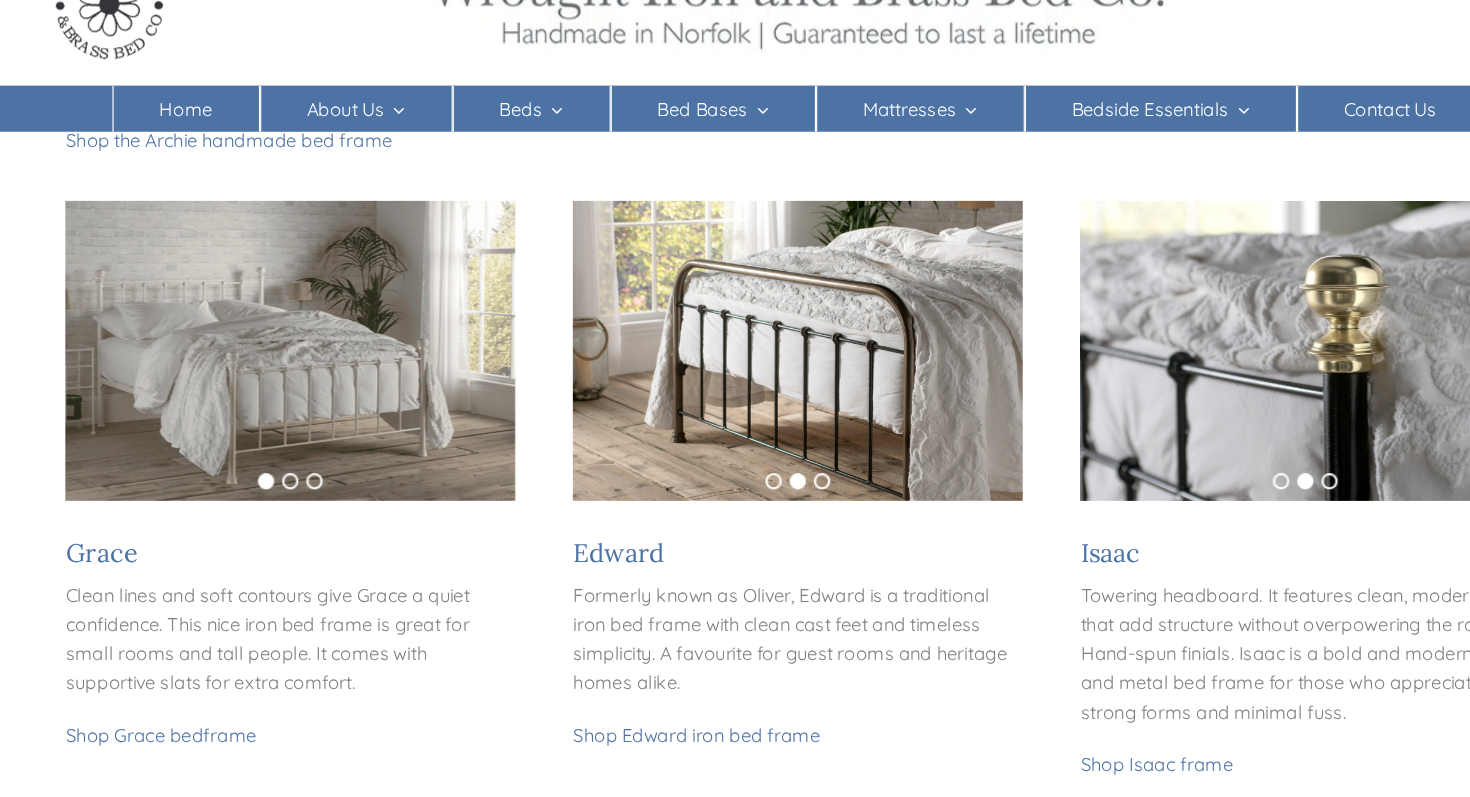 scroll, scrollTop: 926, scrollLeft: 0, axis: vertical 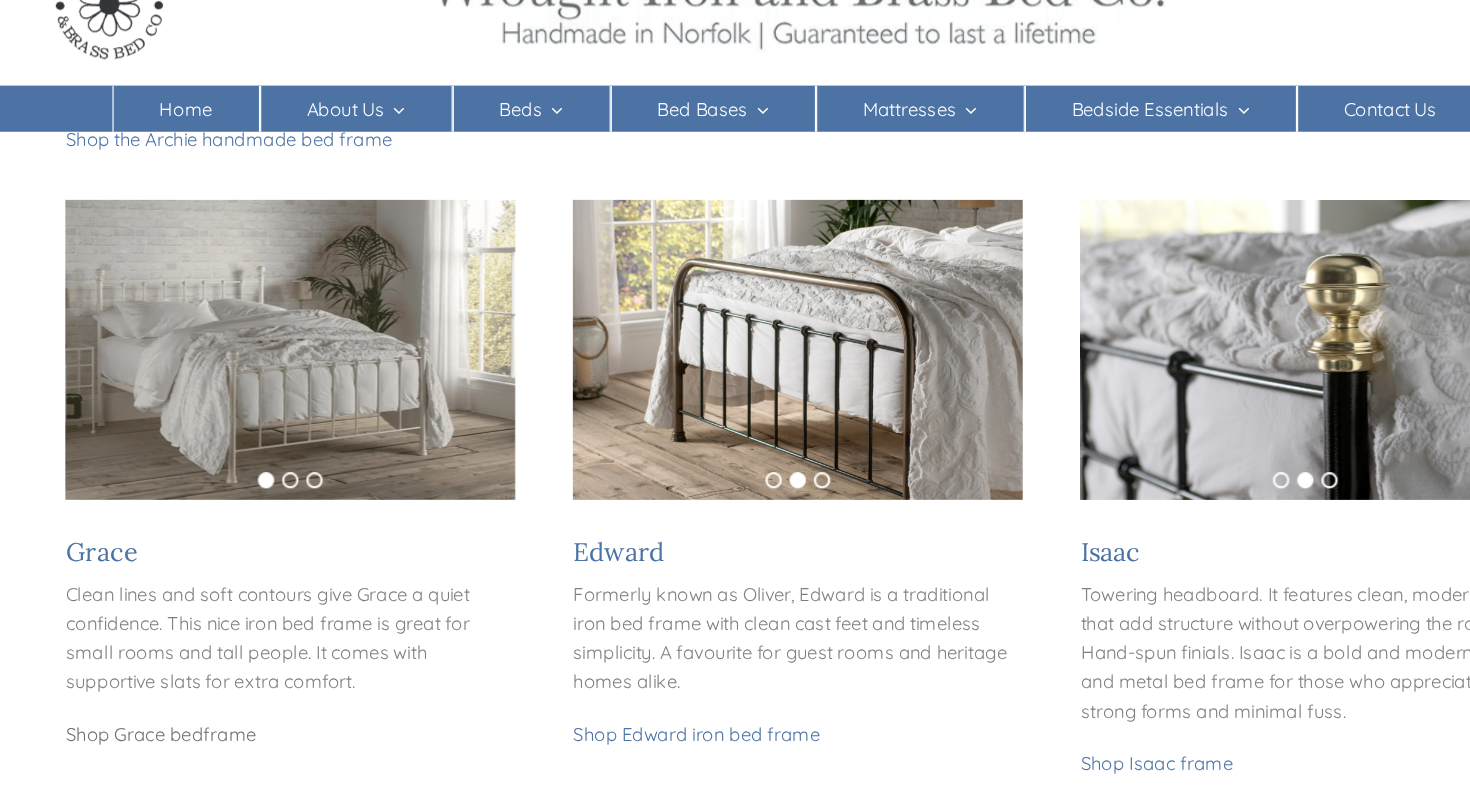 click on "Shop Grace bed" at bounding box center [159, 742] 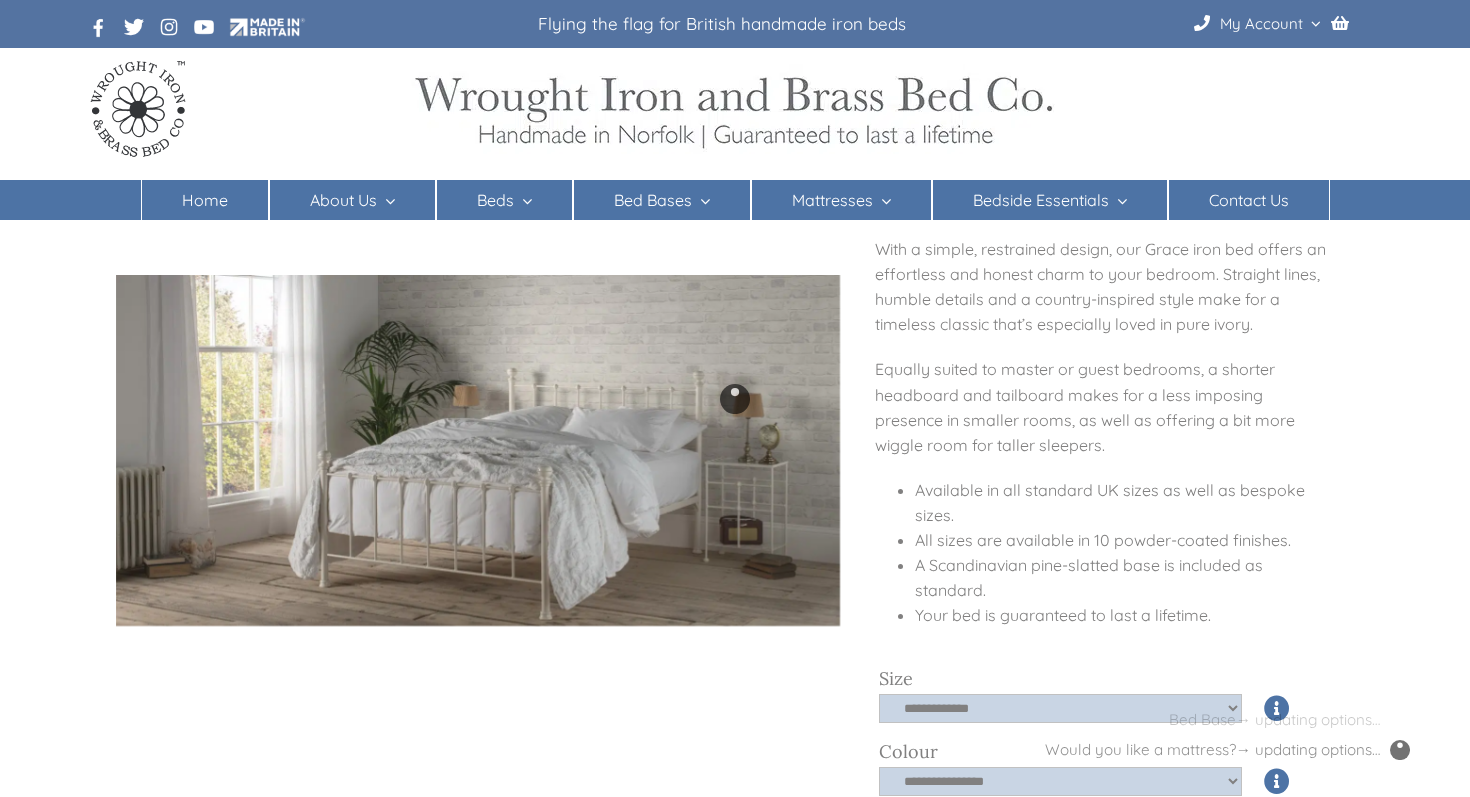 scroll, scrollTop: 148, scrollLeft: 0, axis: vertical 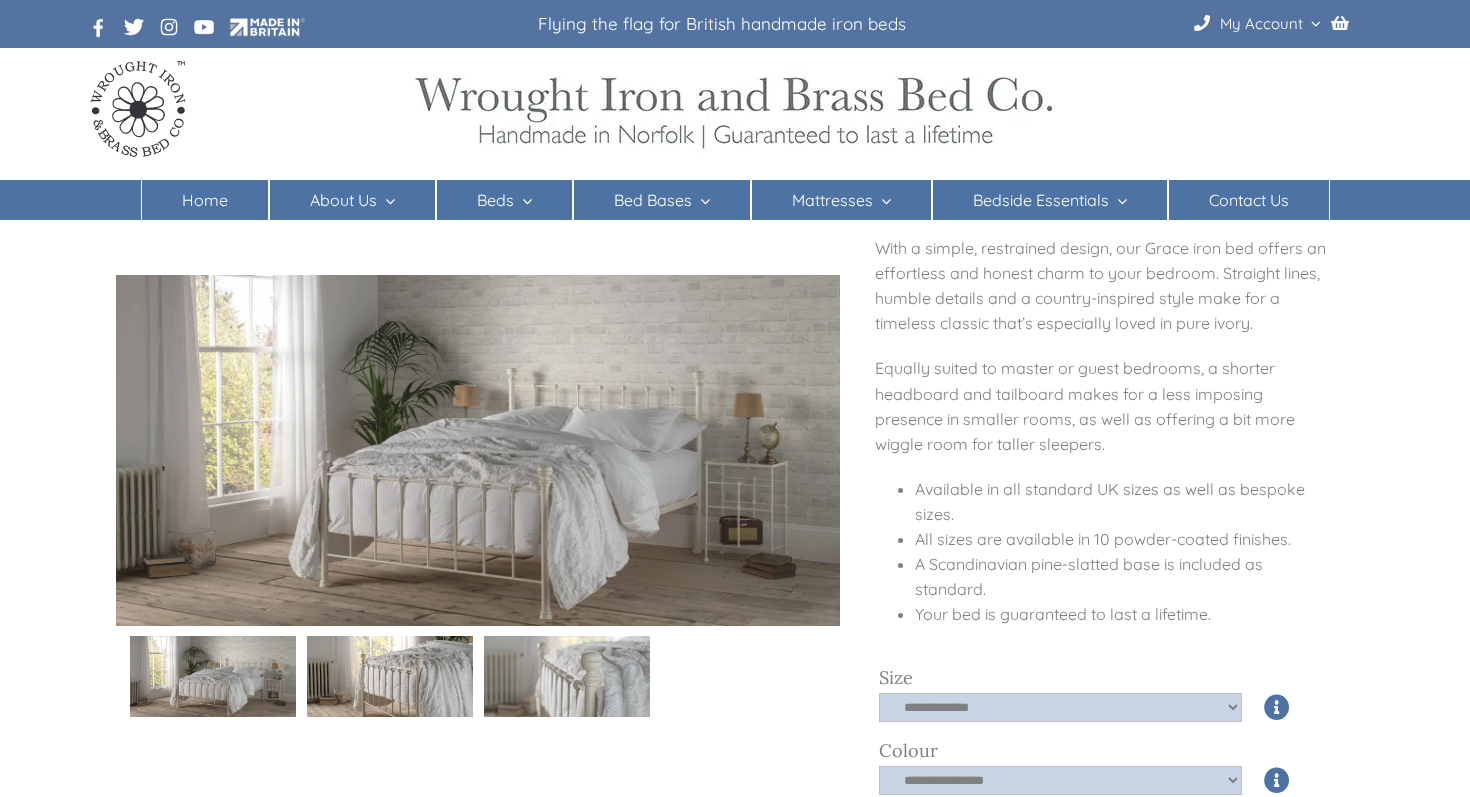 click at bounding box center (390, 676) 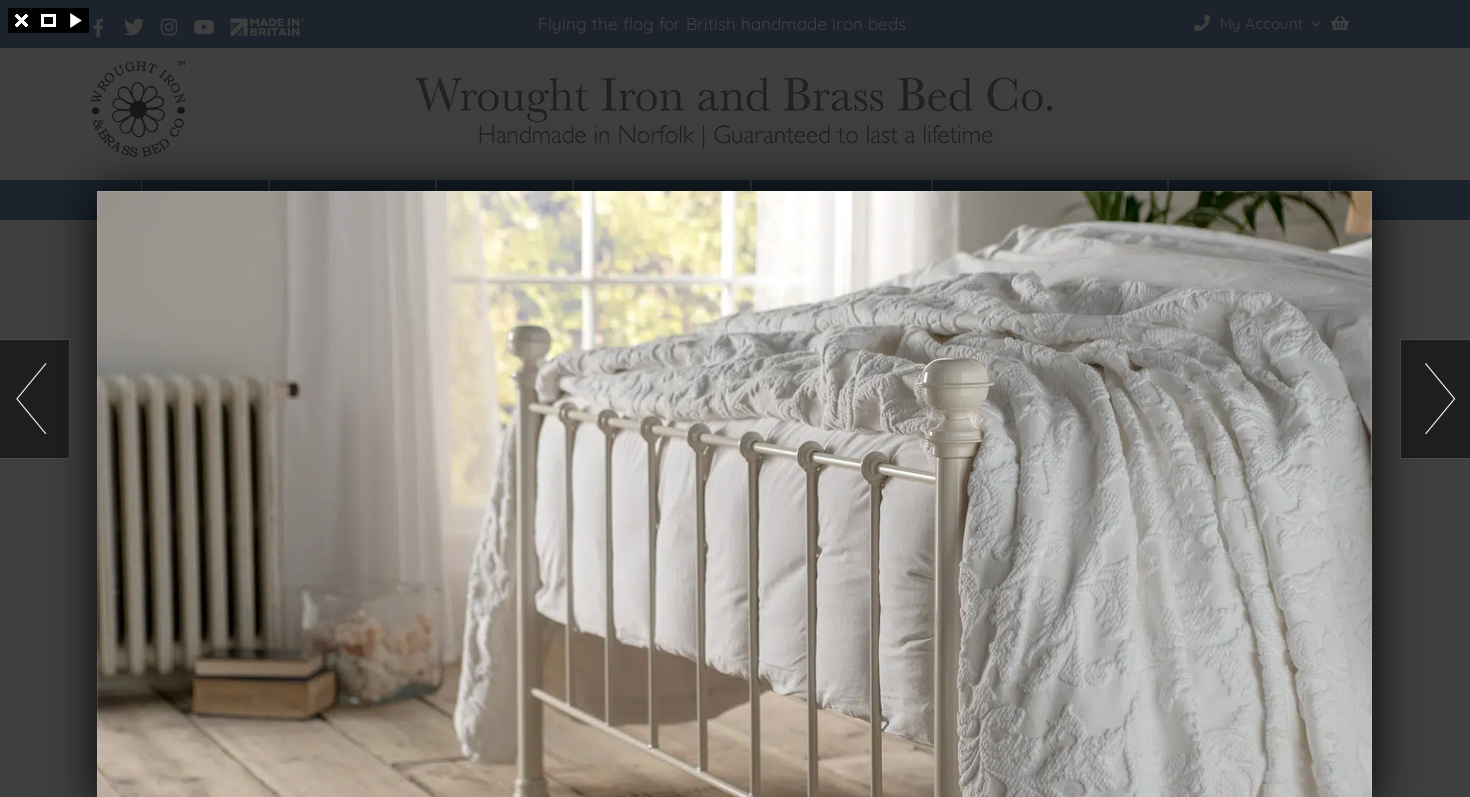 click at bounding box center (1435, 399) 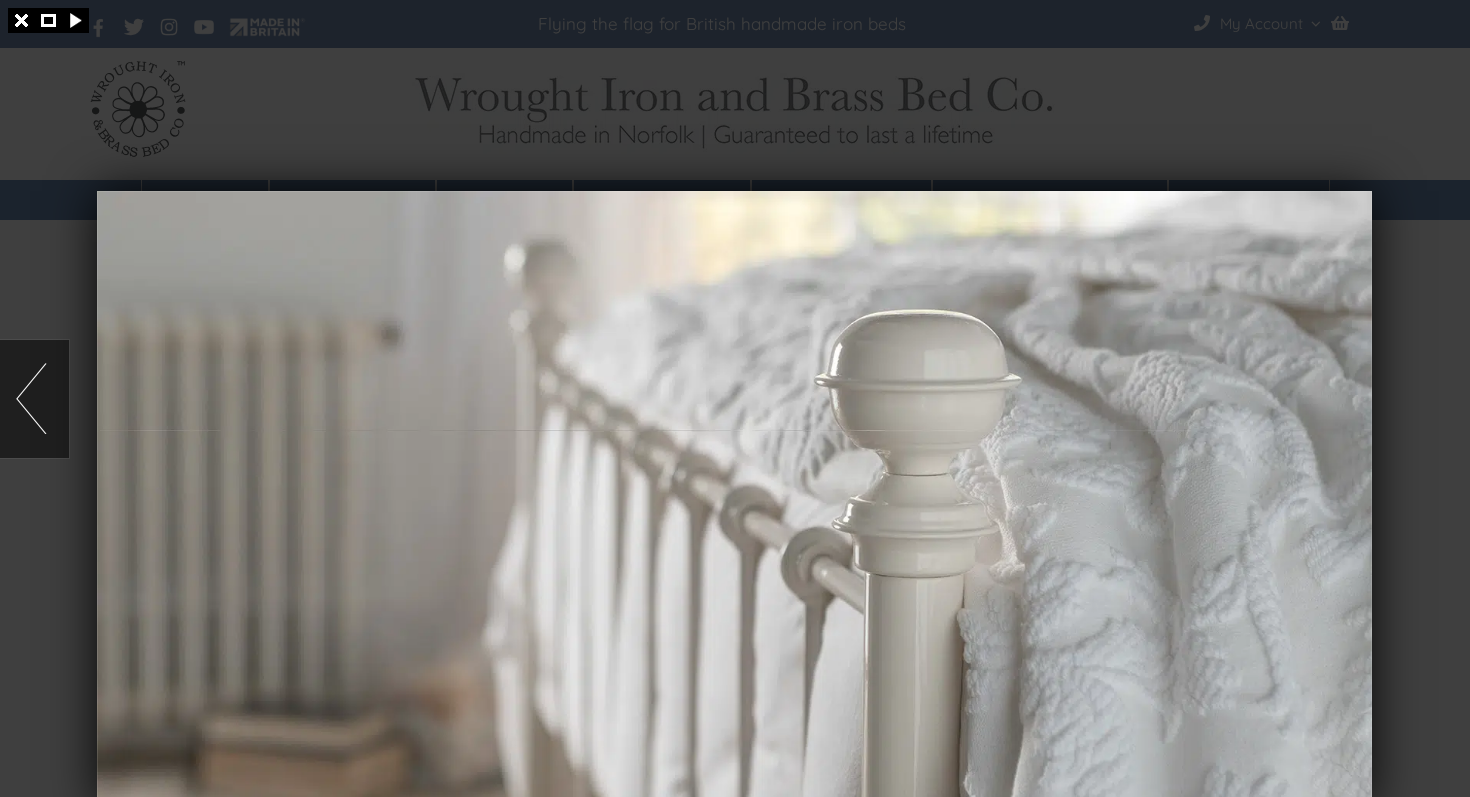 click at bounding box center [735, 398] 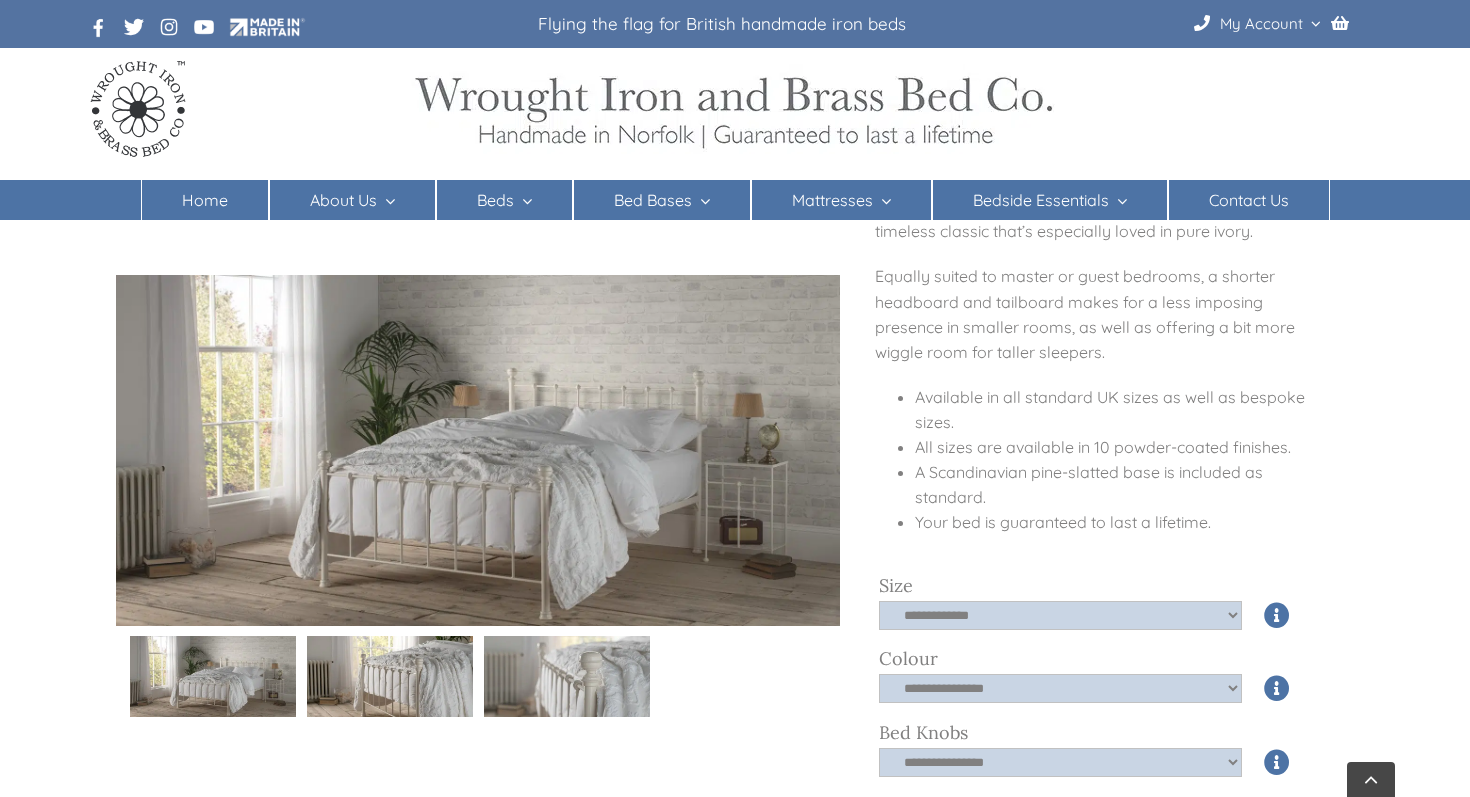 scroll, scrollTop: 257, scrollLeft: 0, axis: vertical 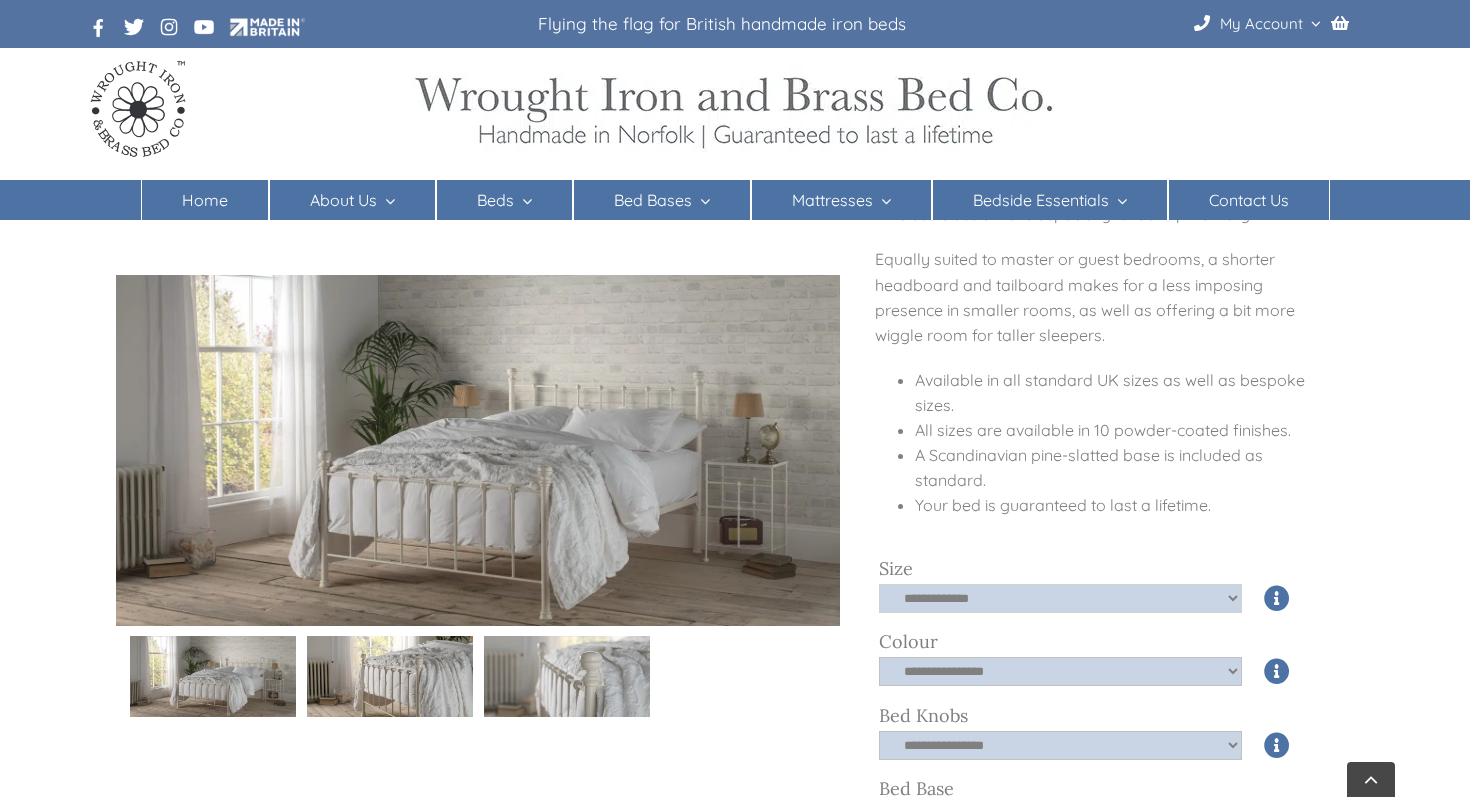 click on "**********" 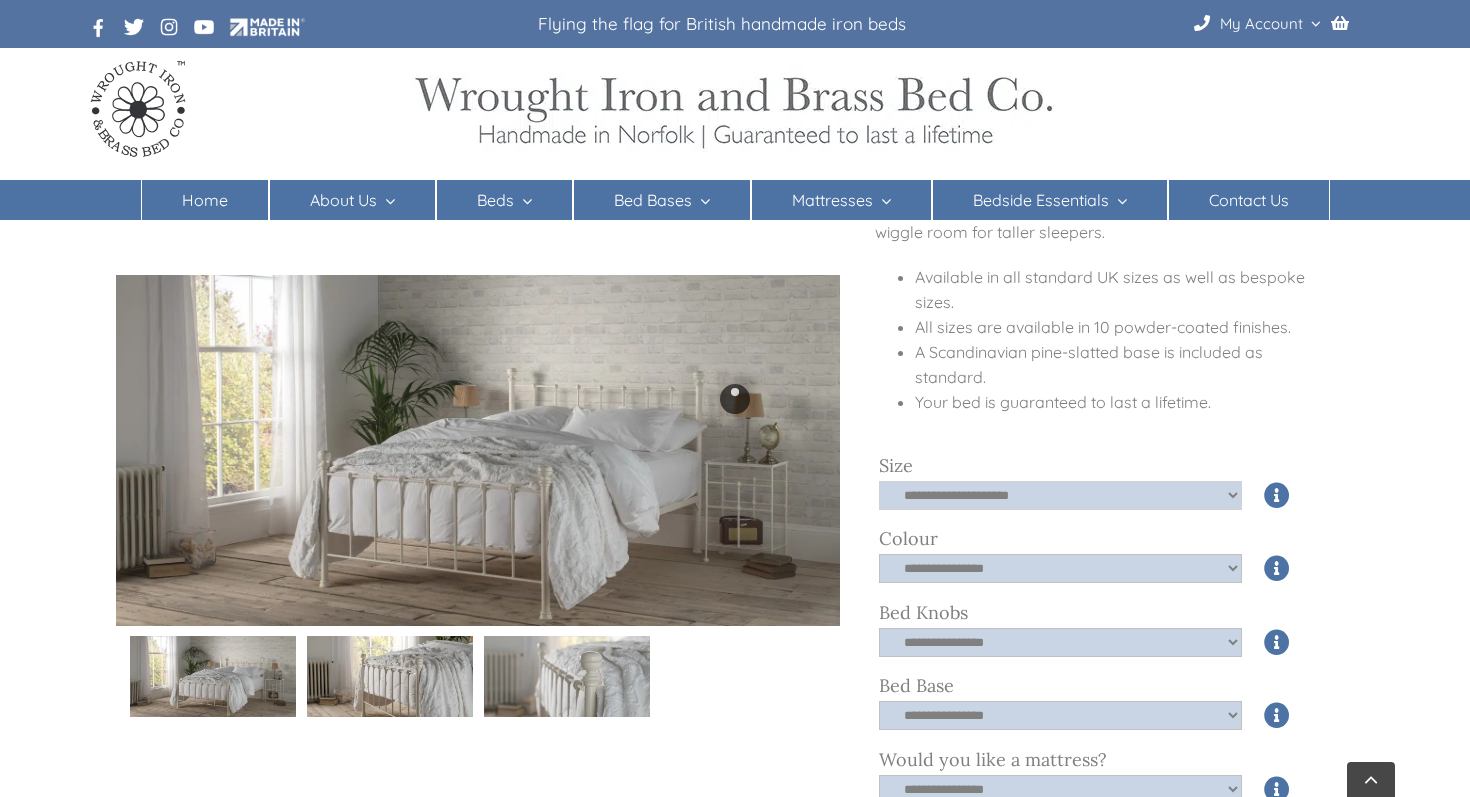 scroll, scrollTop: 365, scrollLeft: 0, axis: vertical 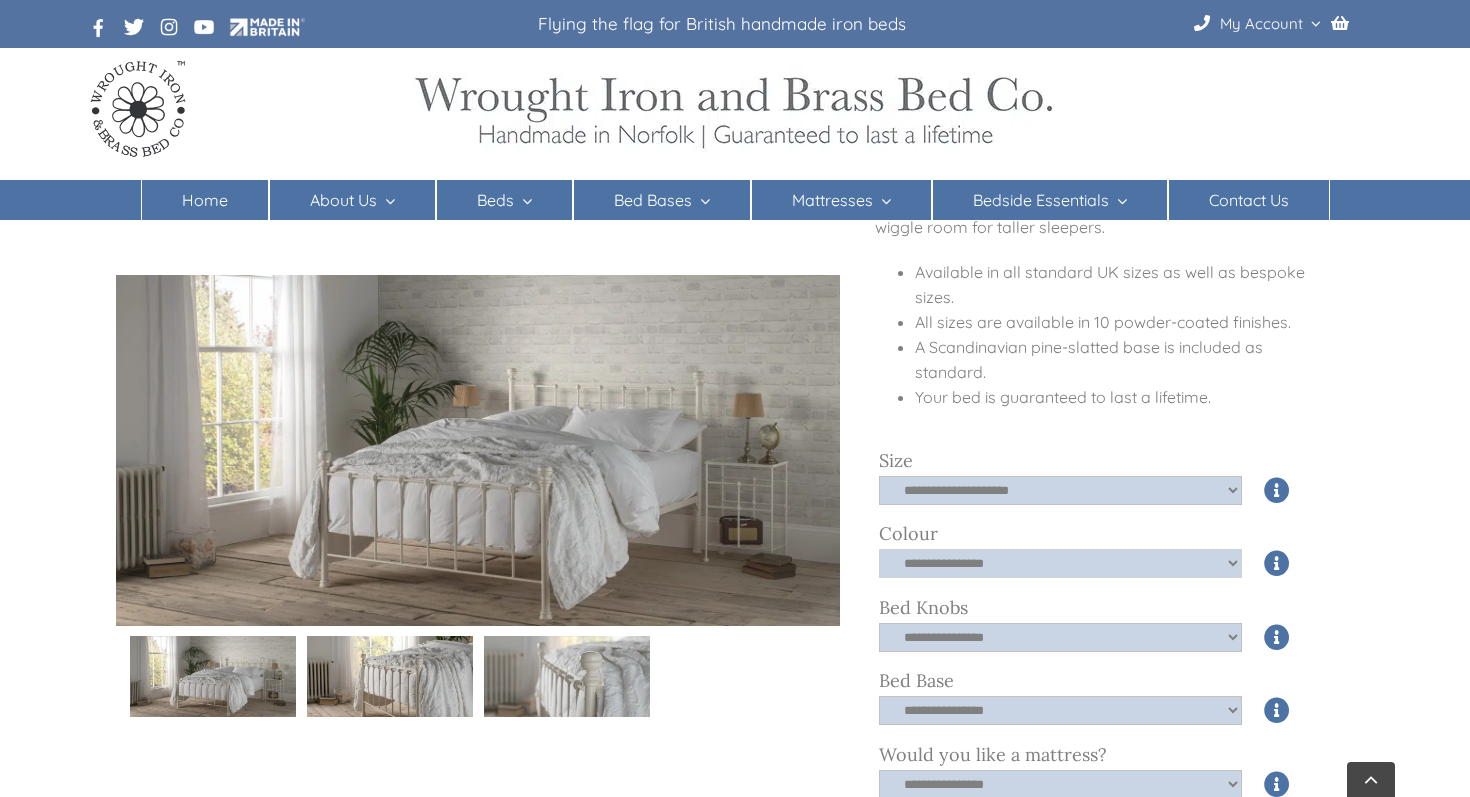click on "**********" 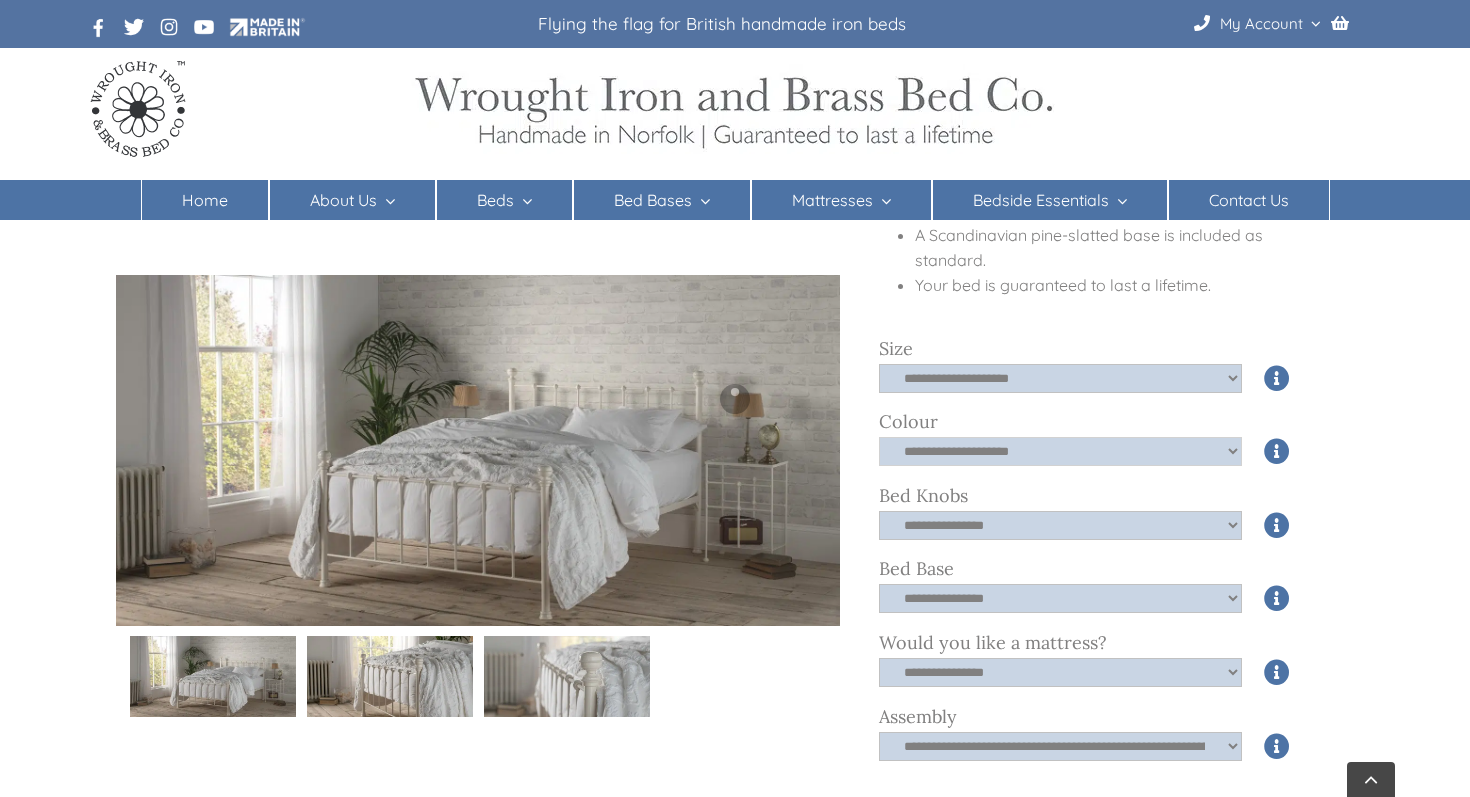 scroll, scrollTop: 495, scrollLeft: 0, axis: vertical 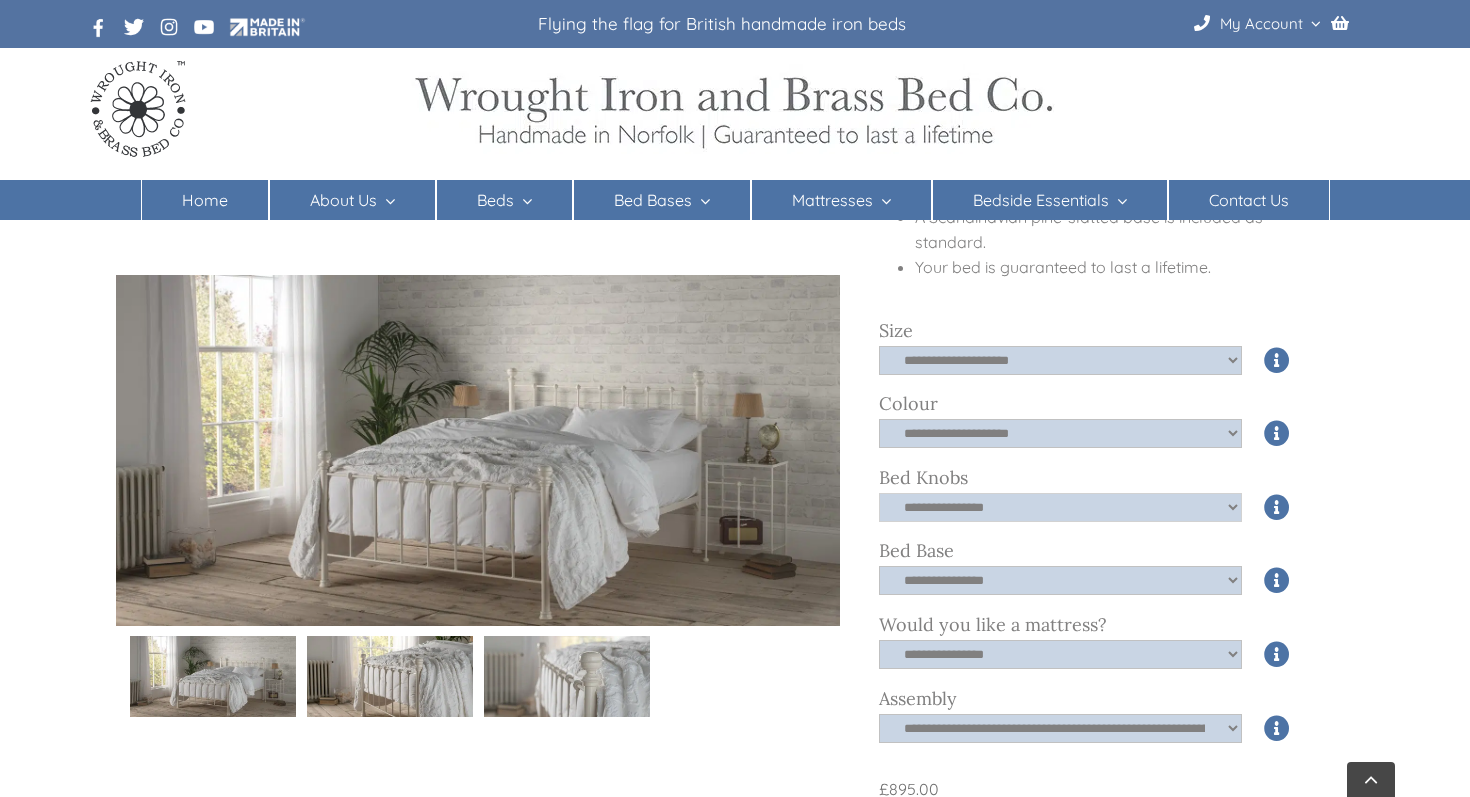 click on "**********" 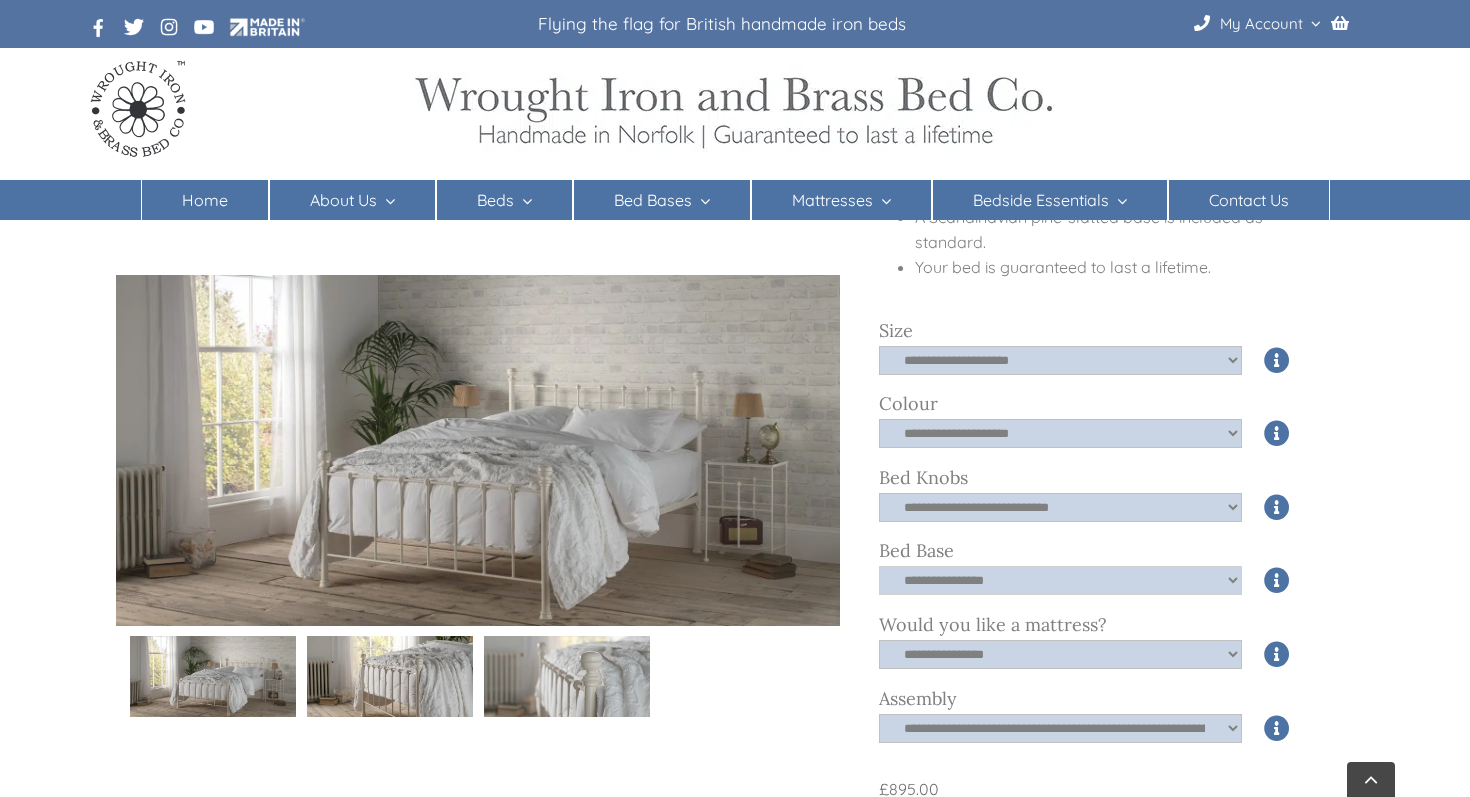 click on "**********" 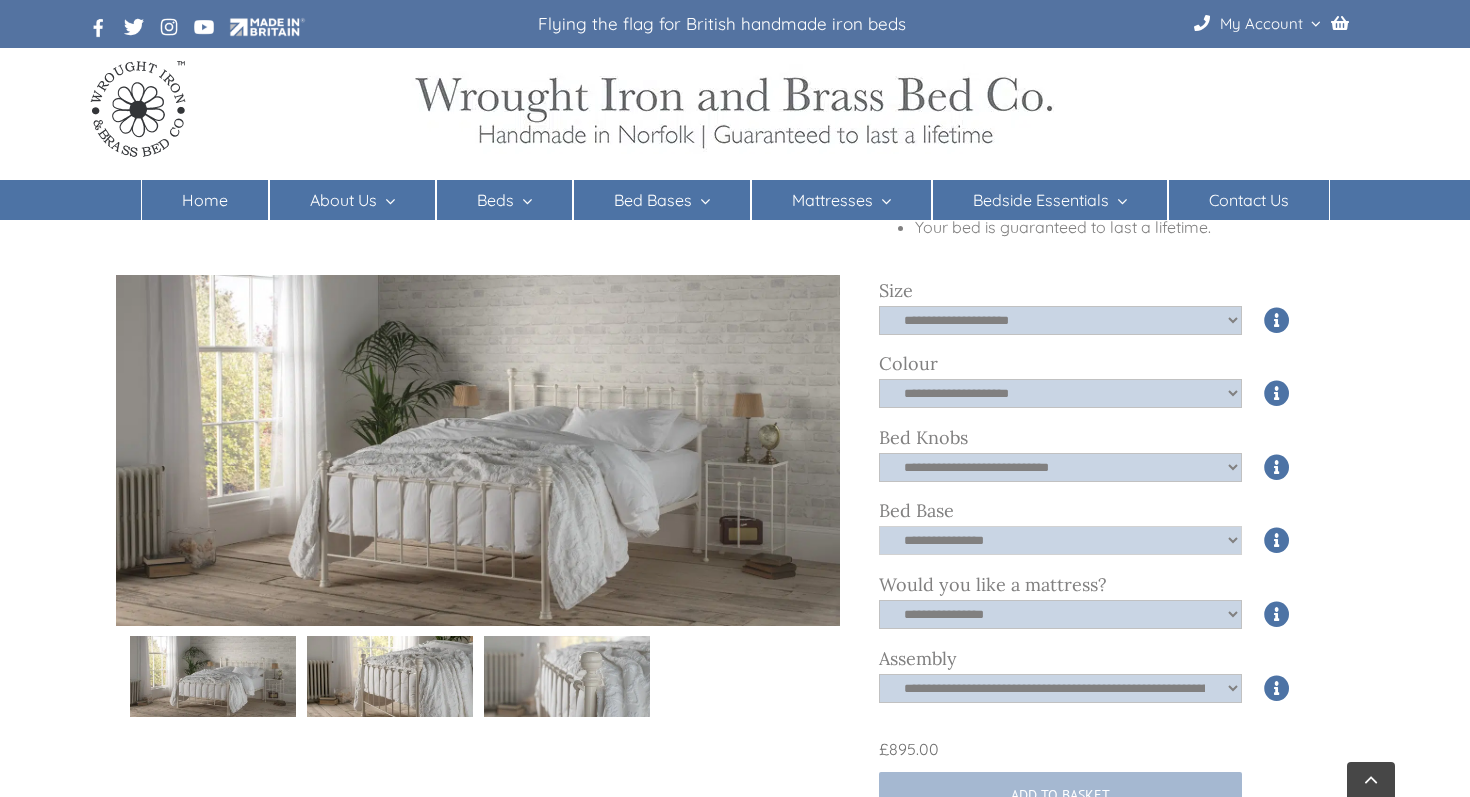 scroll, scrollTop: 532, scrollLeft: 0, axis: vertical 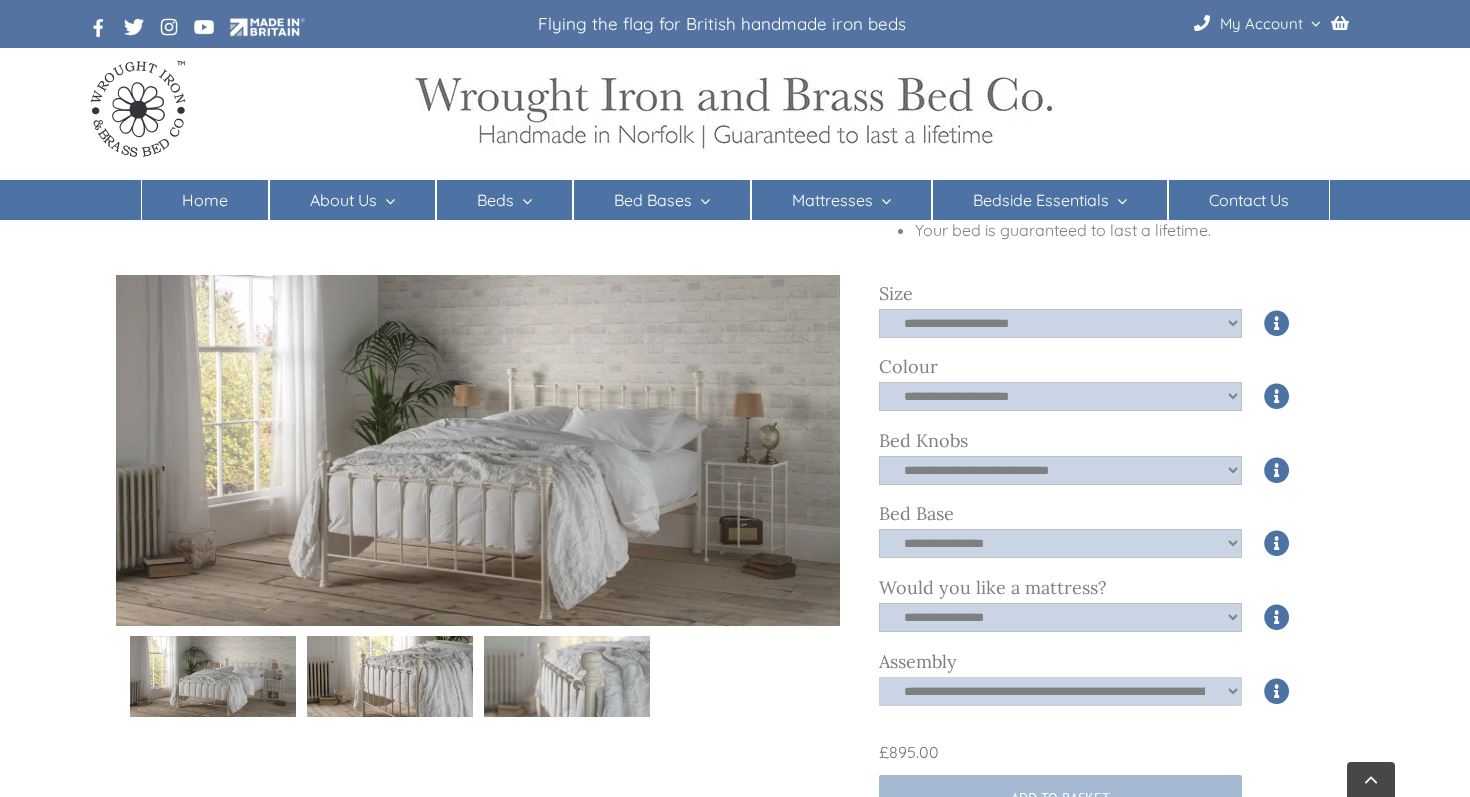 click on "**********" 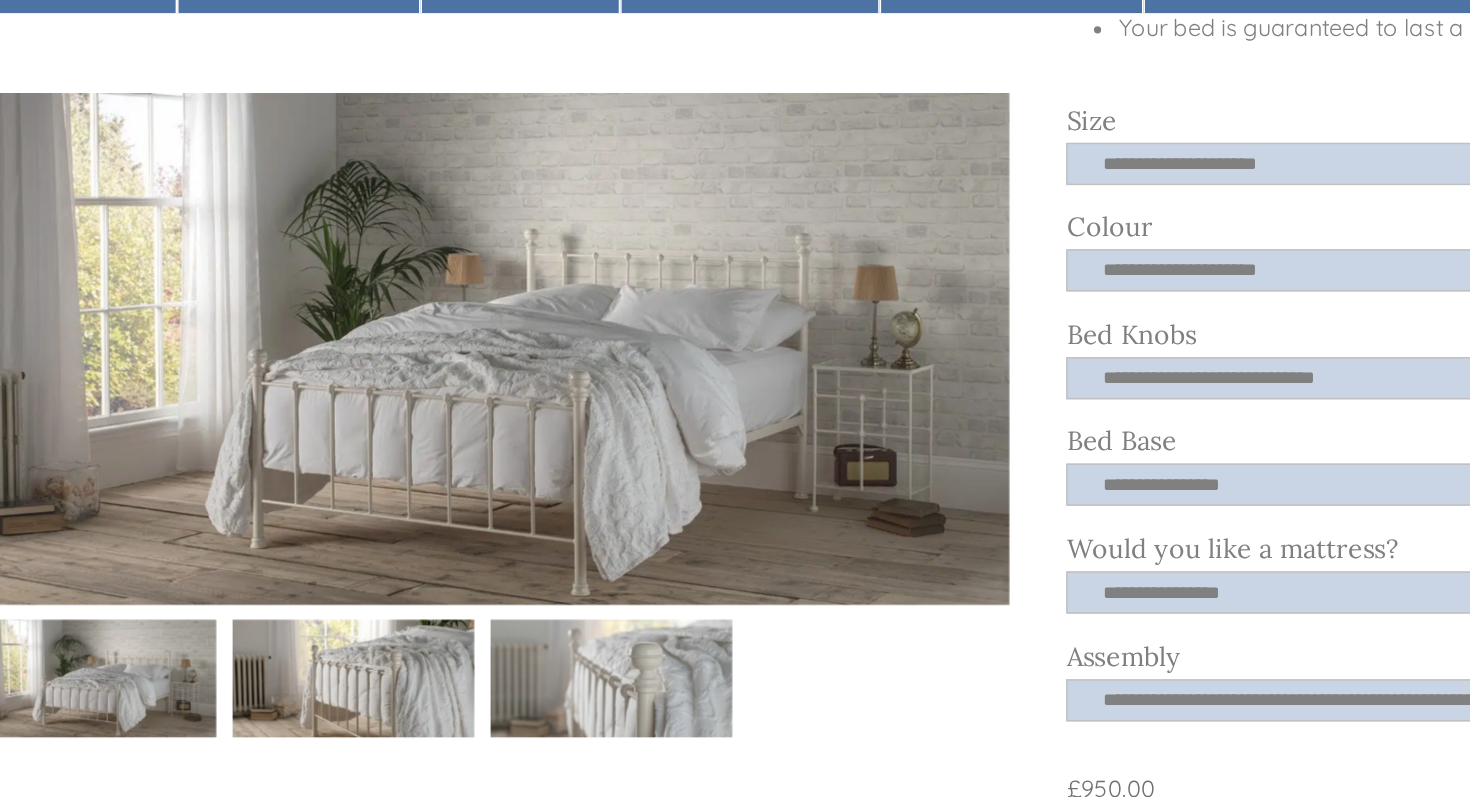 click at bounding box center [390, 676] 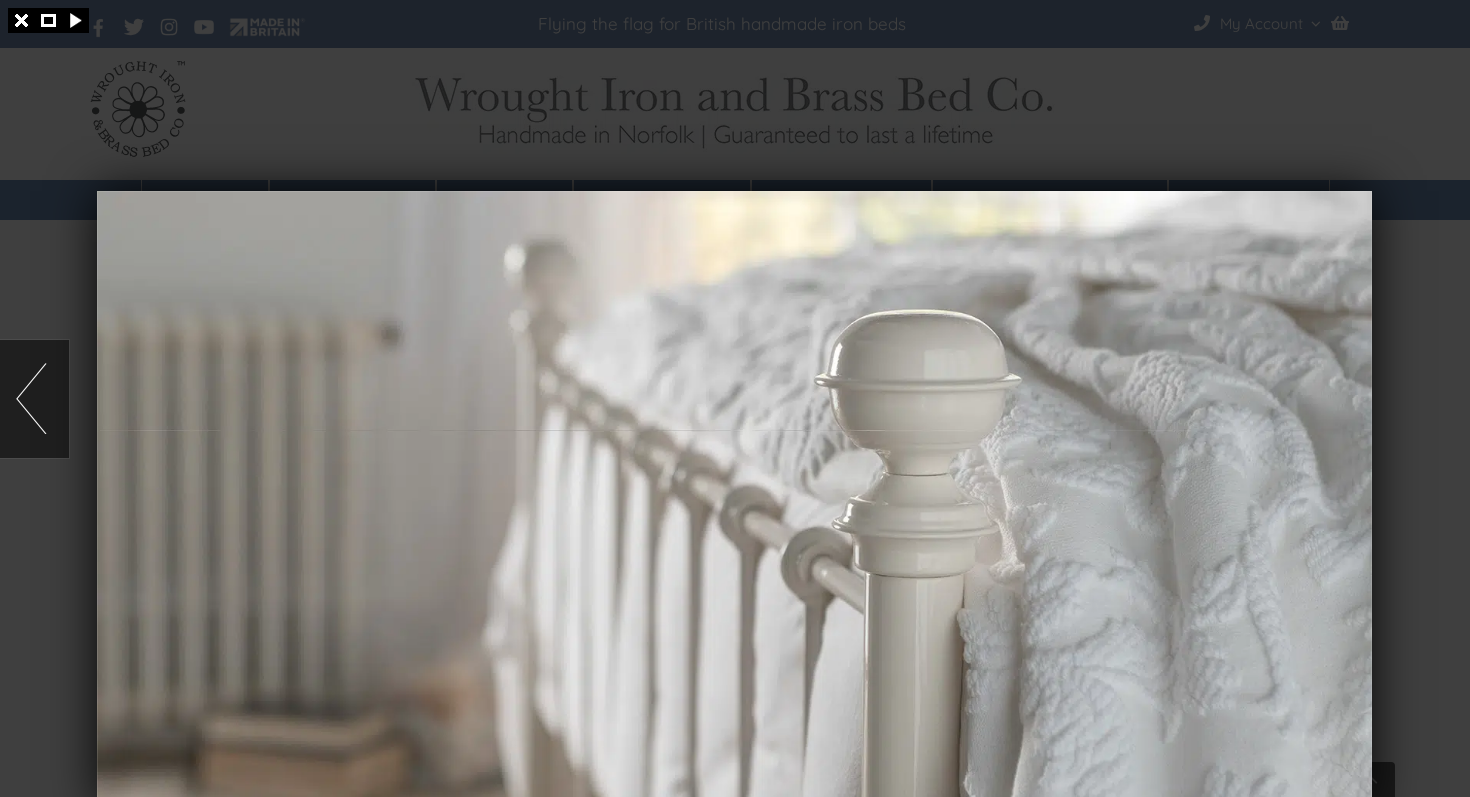 click at bounding box center [34, 399] 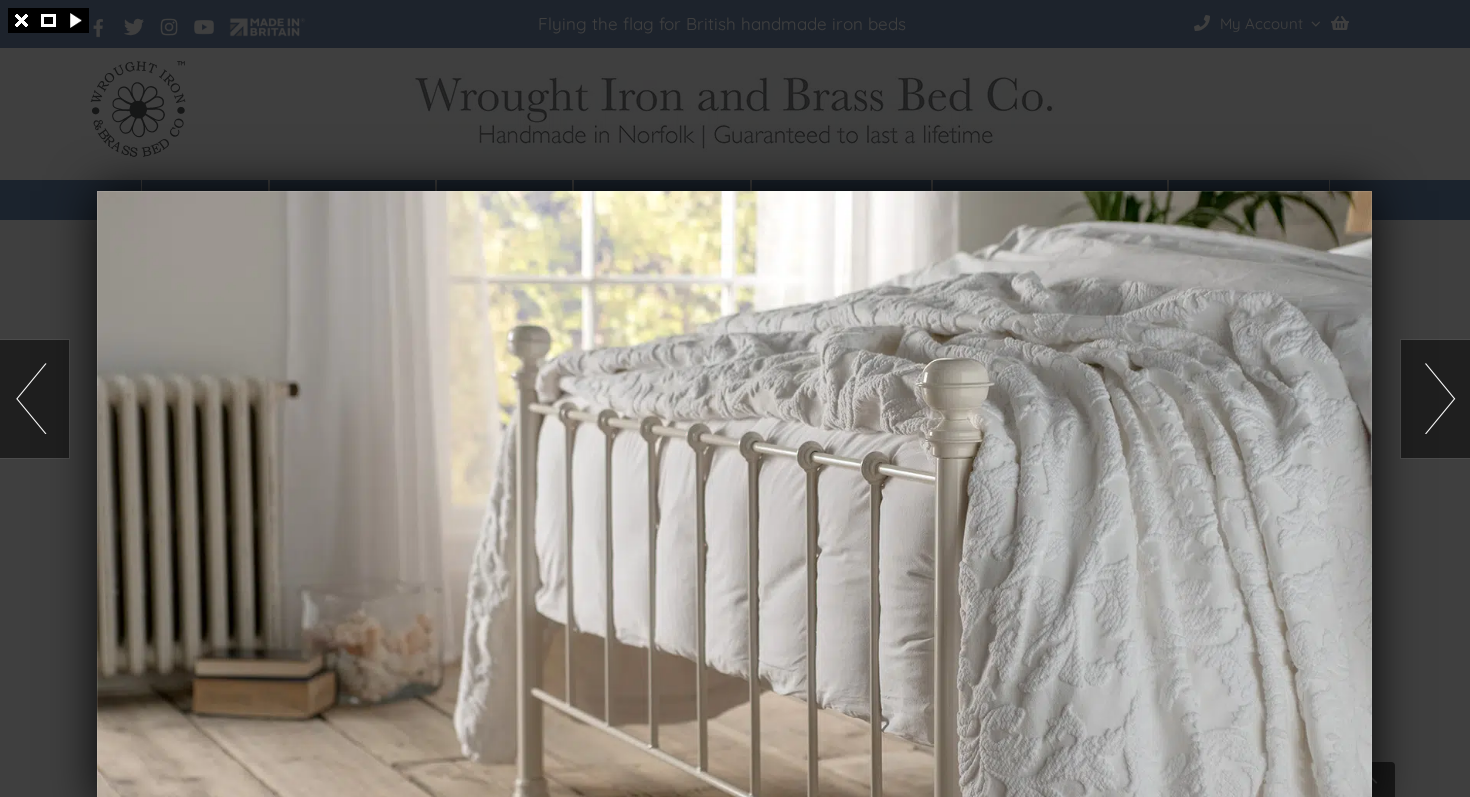 click at bounding box center (34, 399) 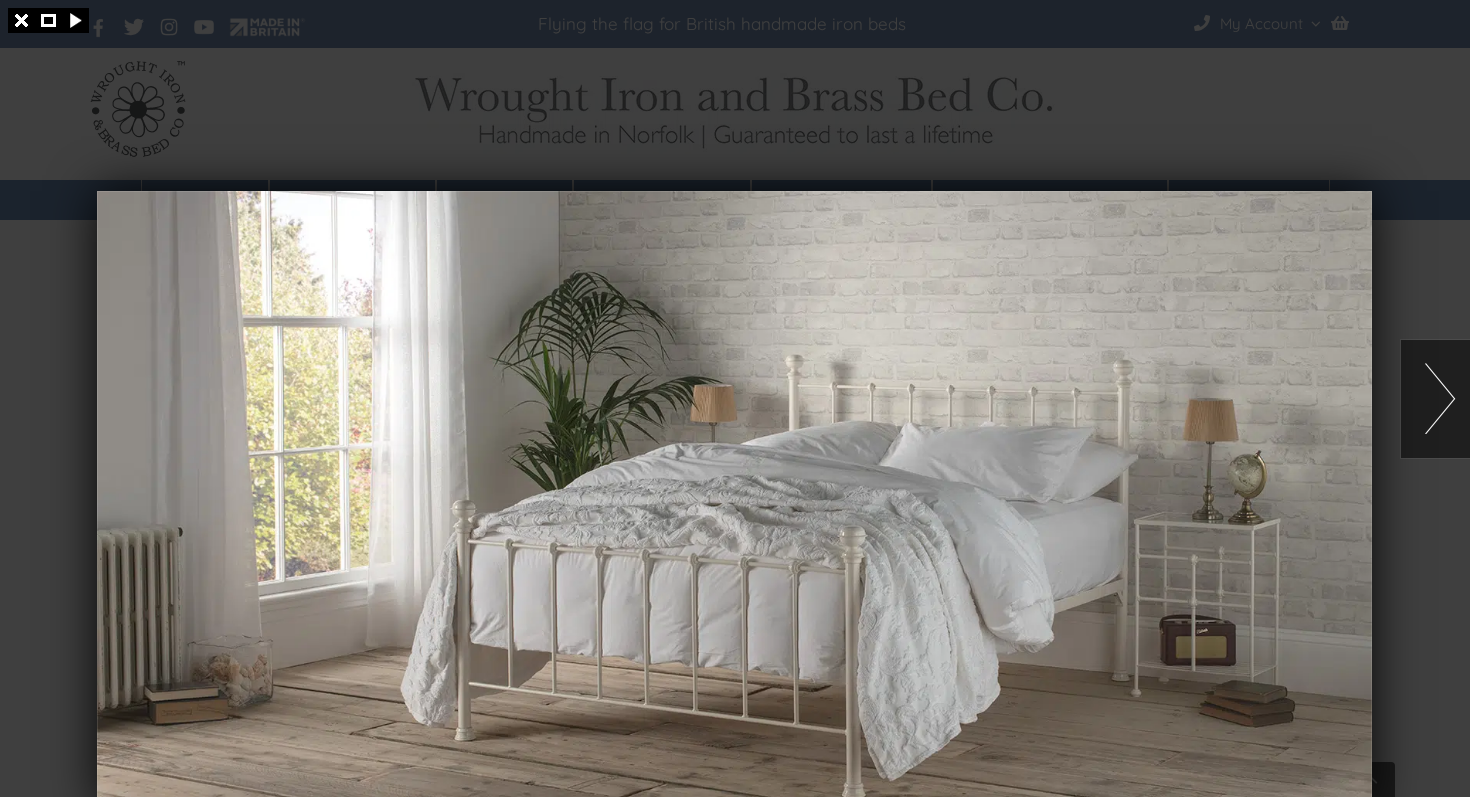 click at bounding box center (735, 398) 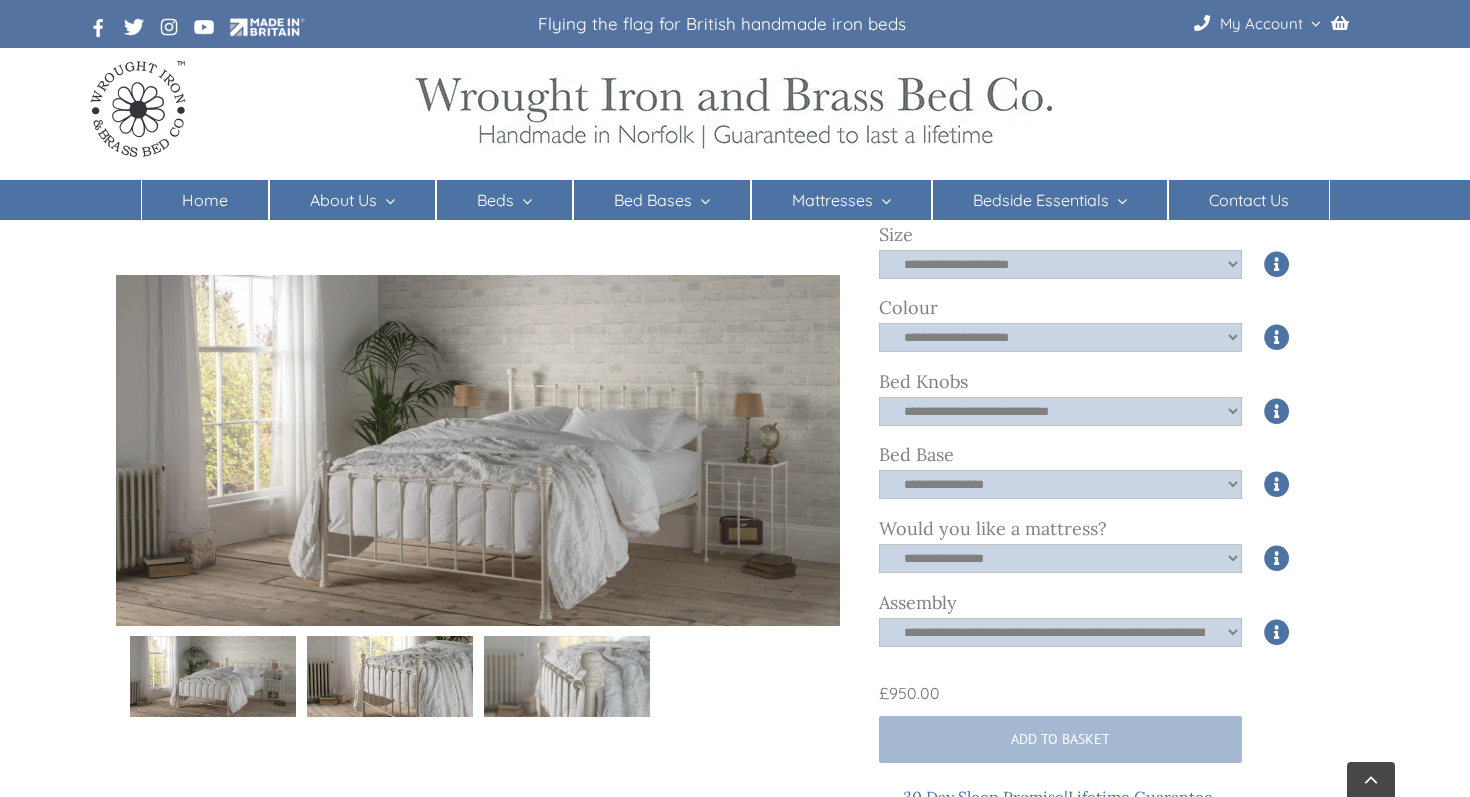 scroll, scrollTop: 593, scrollLeft: 0, axis: vertical 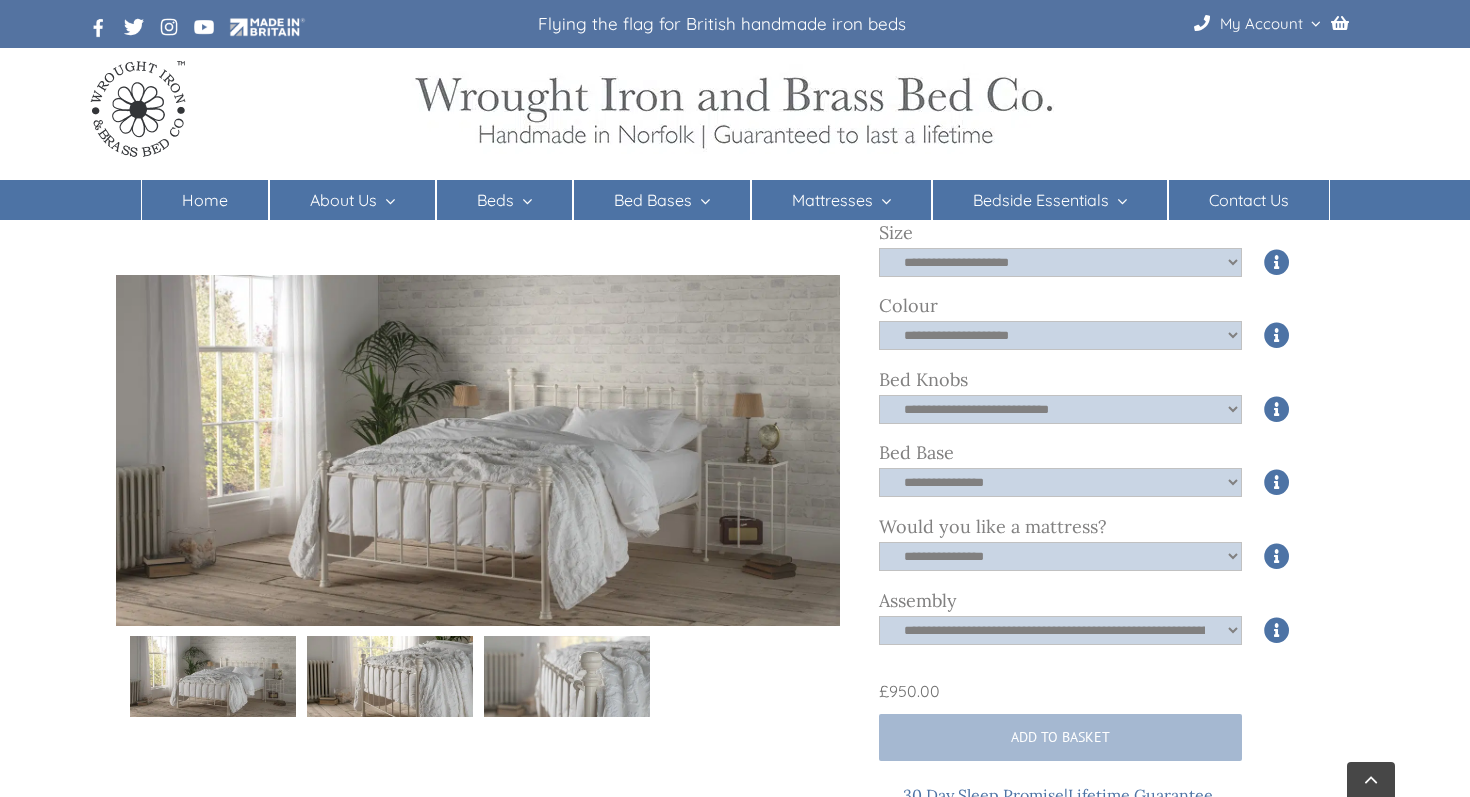 click at bounding box center [478, 676] 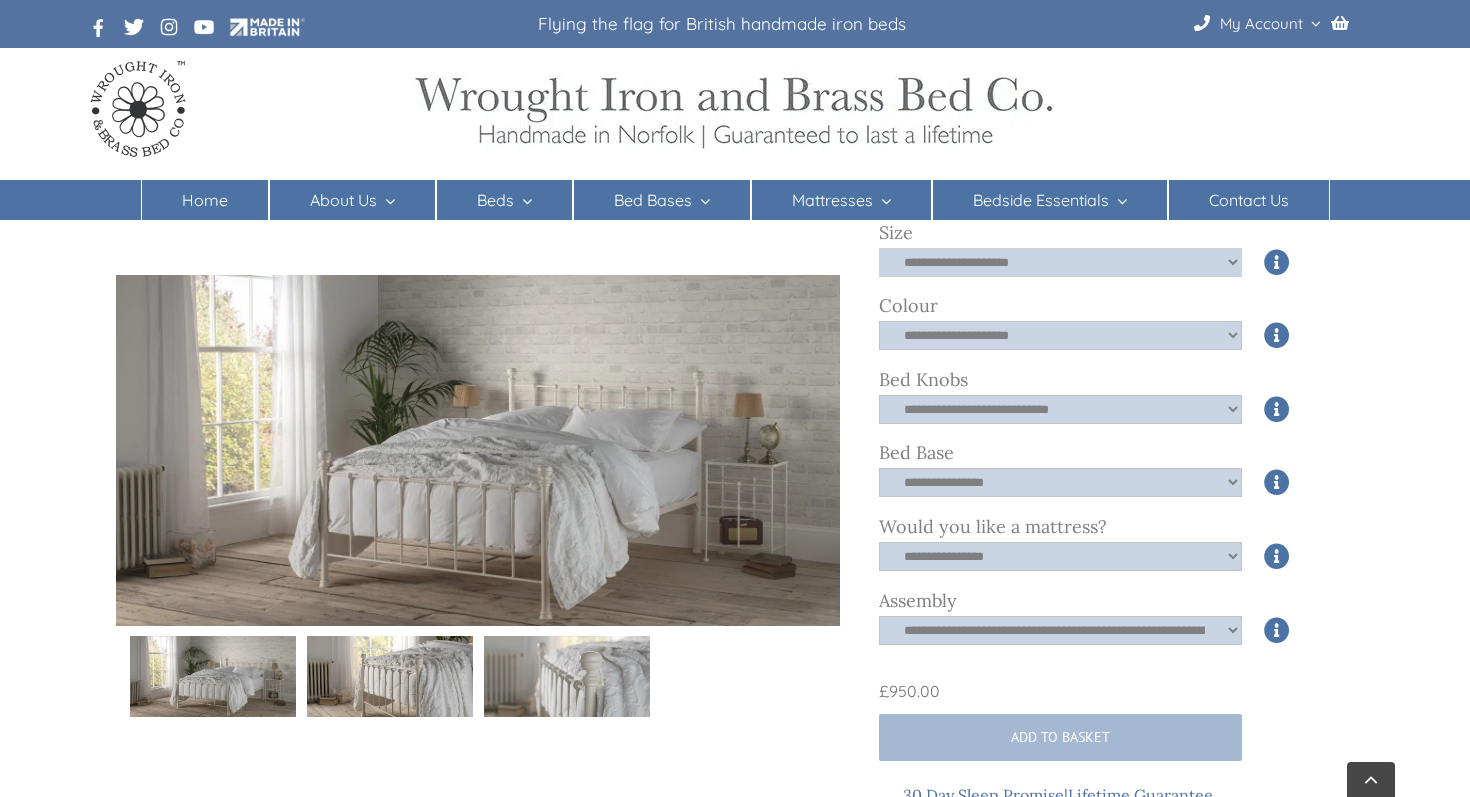 click on "**********" 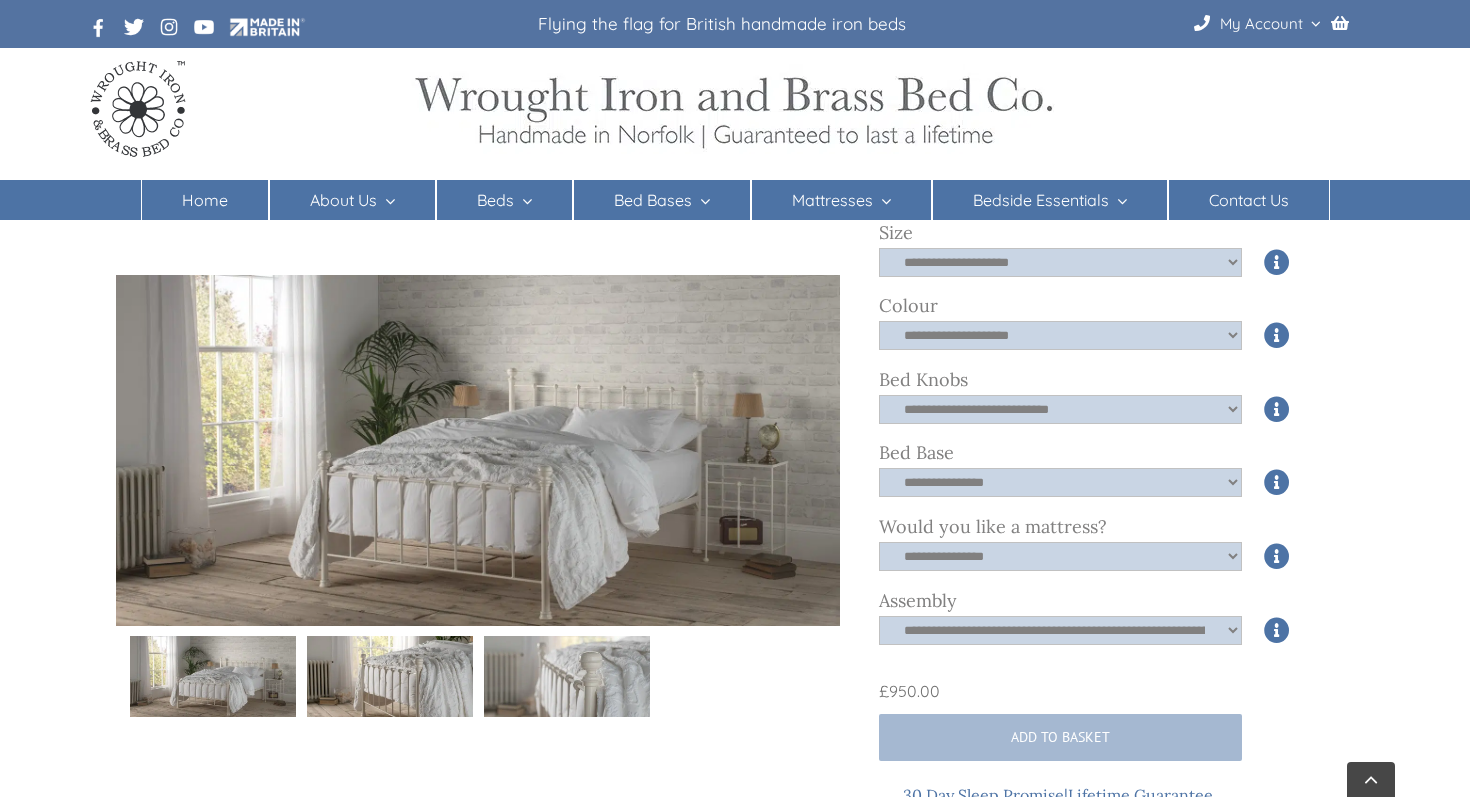 click on "£ 950.00" at bounding box center [1105, 691] 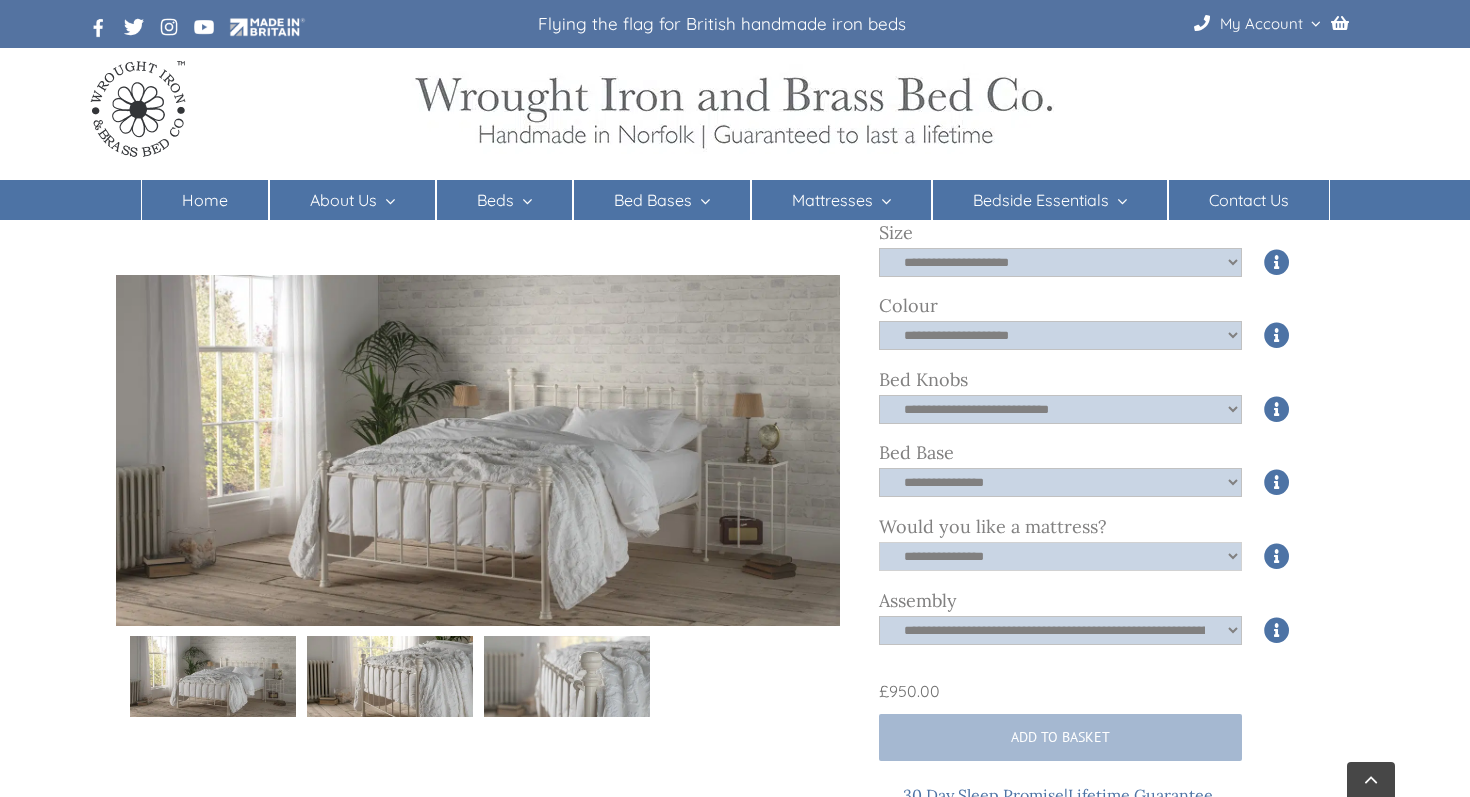 click on "**********" at bounding box center (1060, 556) 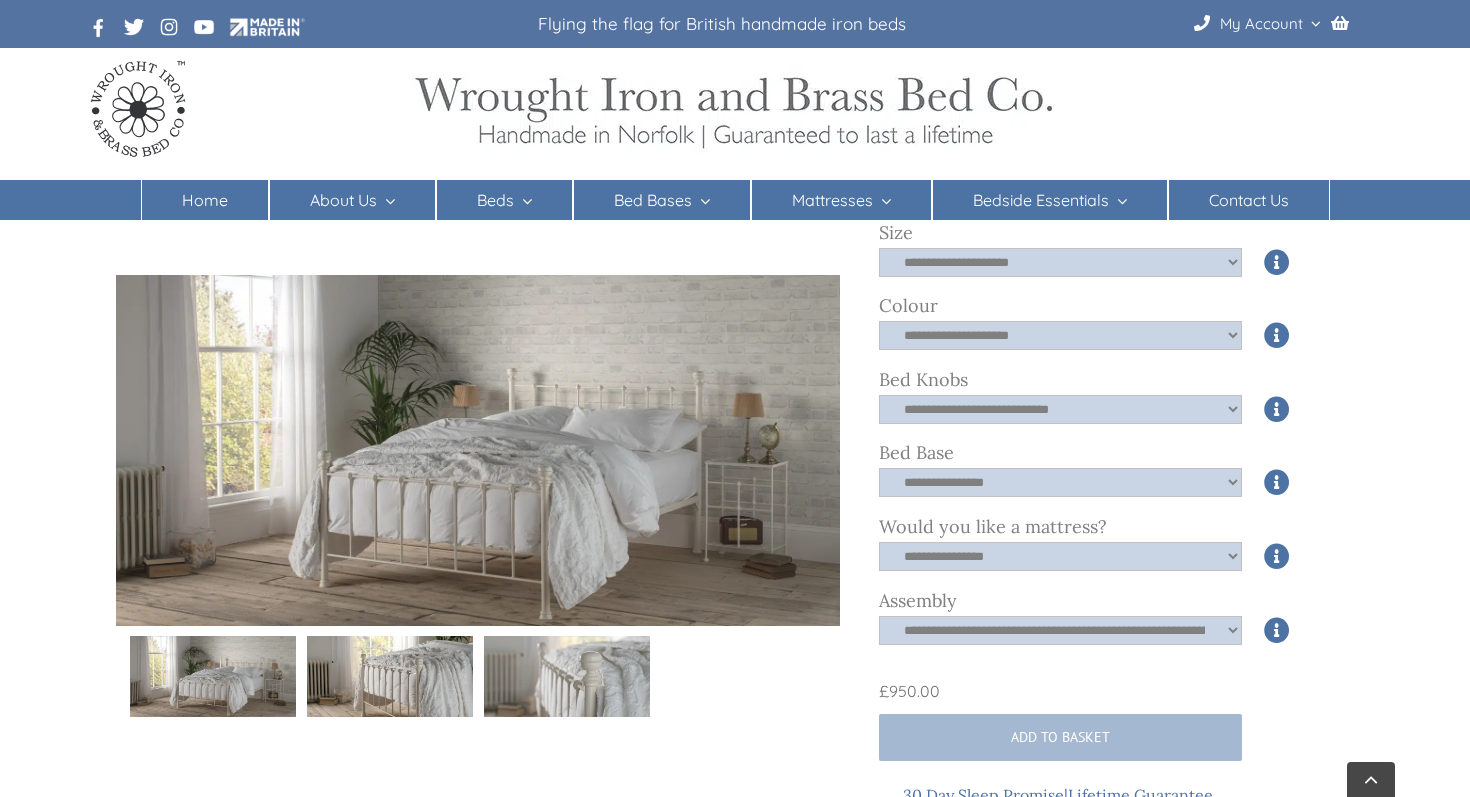click at bounding box center [567, 676] 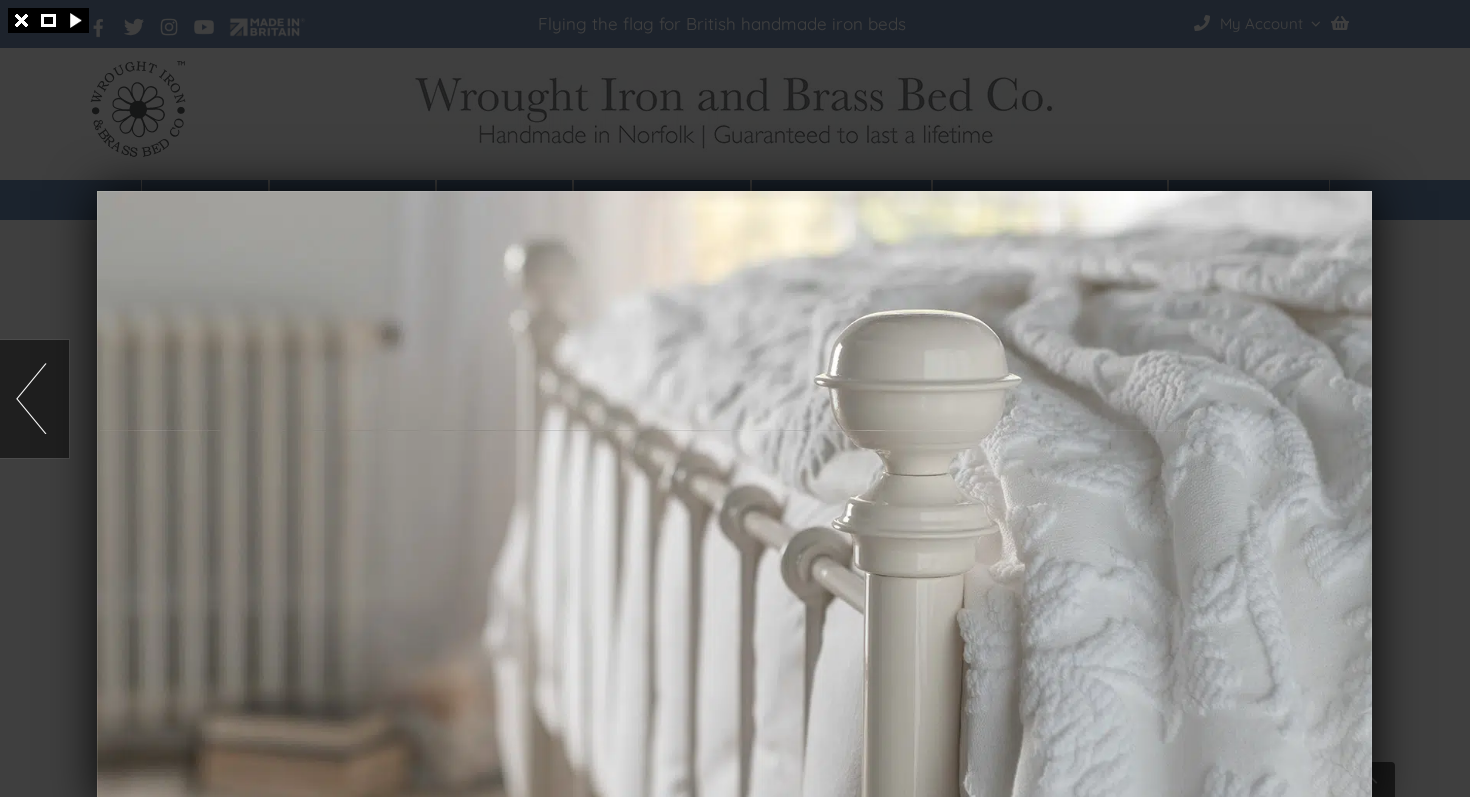 click at bounding box center (735, 398) 